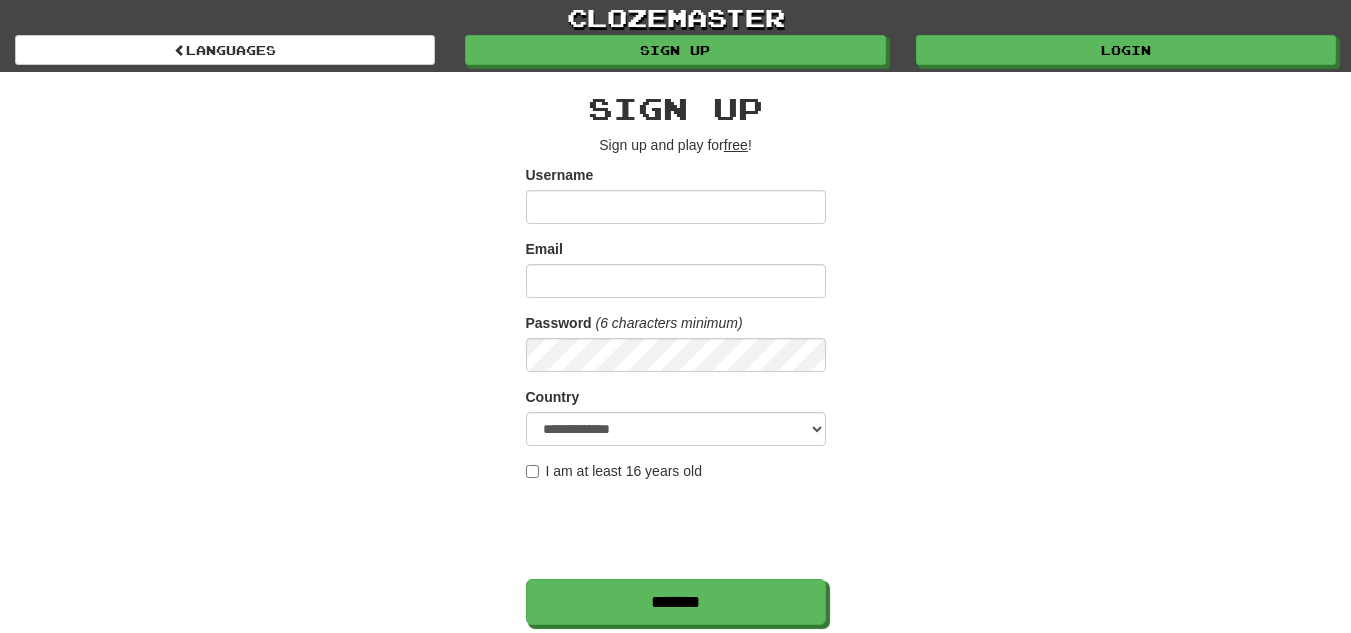 scroll, scrollTop: 0, scrollLeft: 0, axis: both 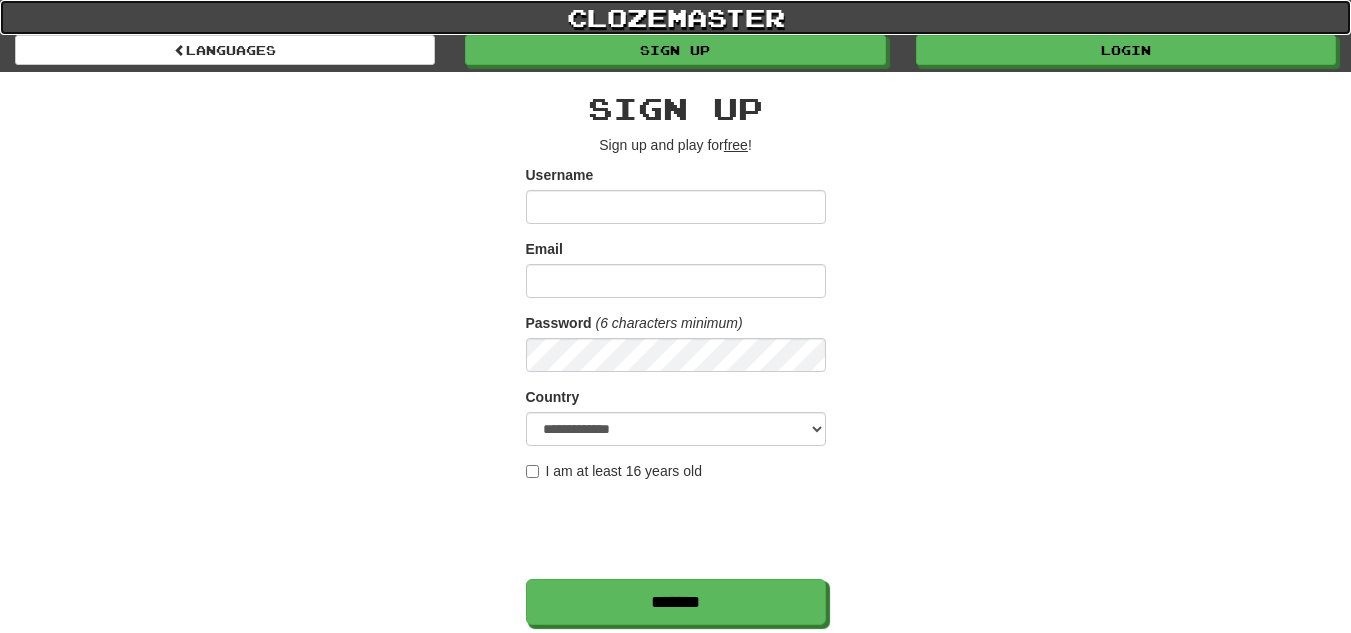 click on "clozemaster" at bounding box center (675, 17) 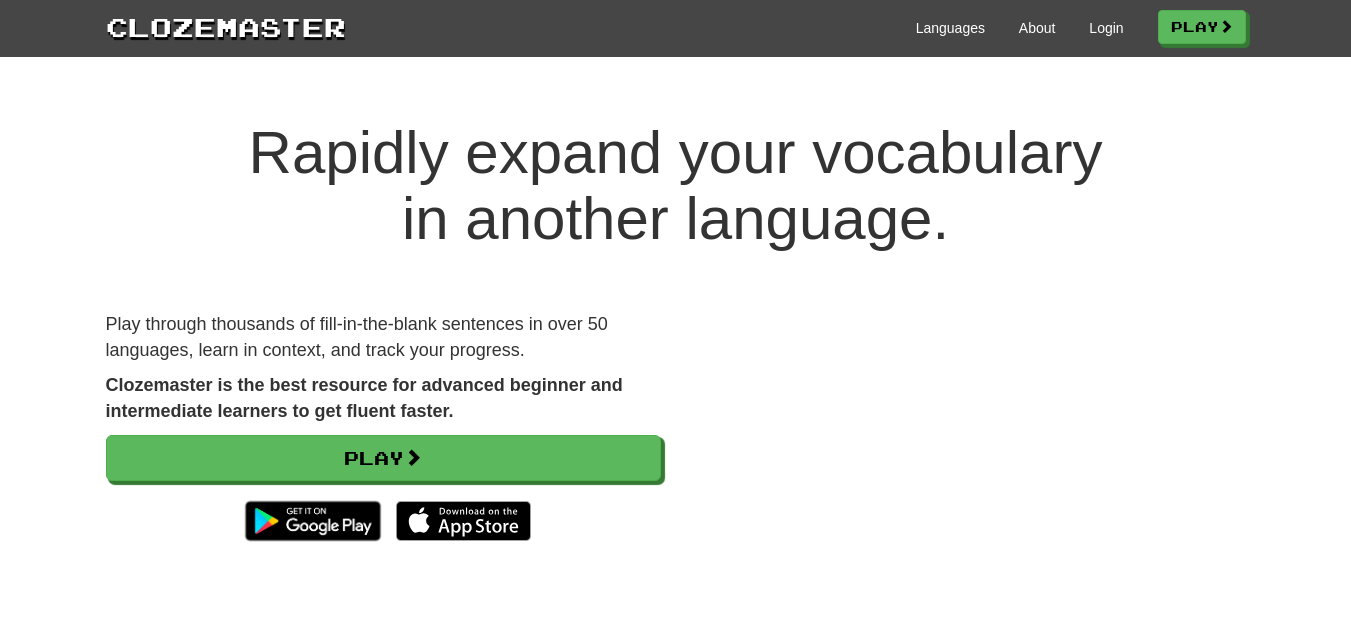 scroll, scrollTop: 0, scrollLeft: 0, axis: both 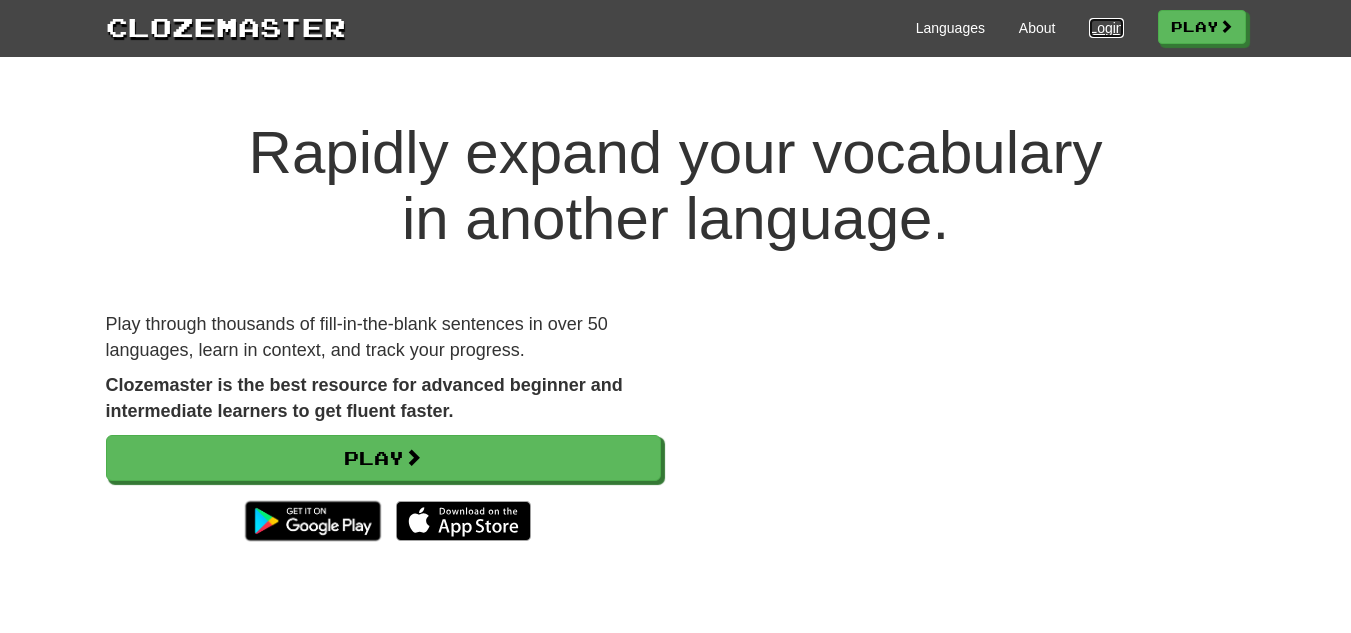 click on "Login" at bounding box center [1106, 28] 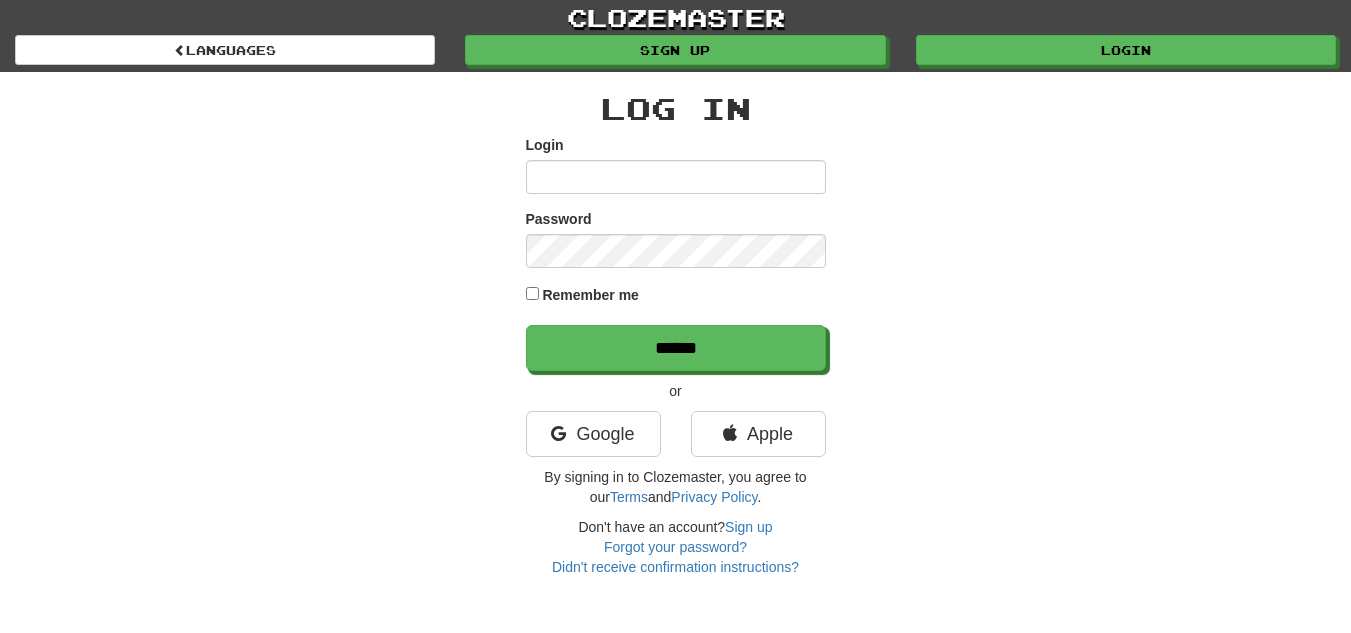 scroll, scrollTop: 0, scrollLeft: 0, axis: both 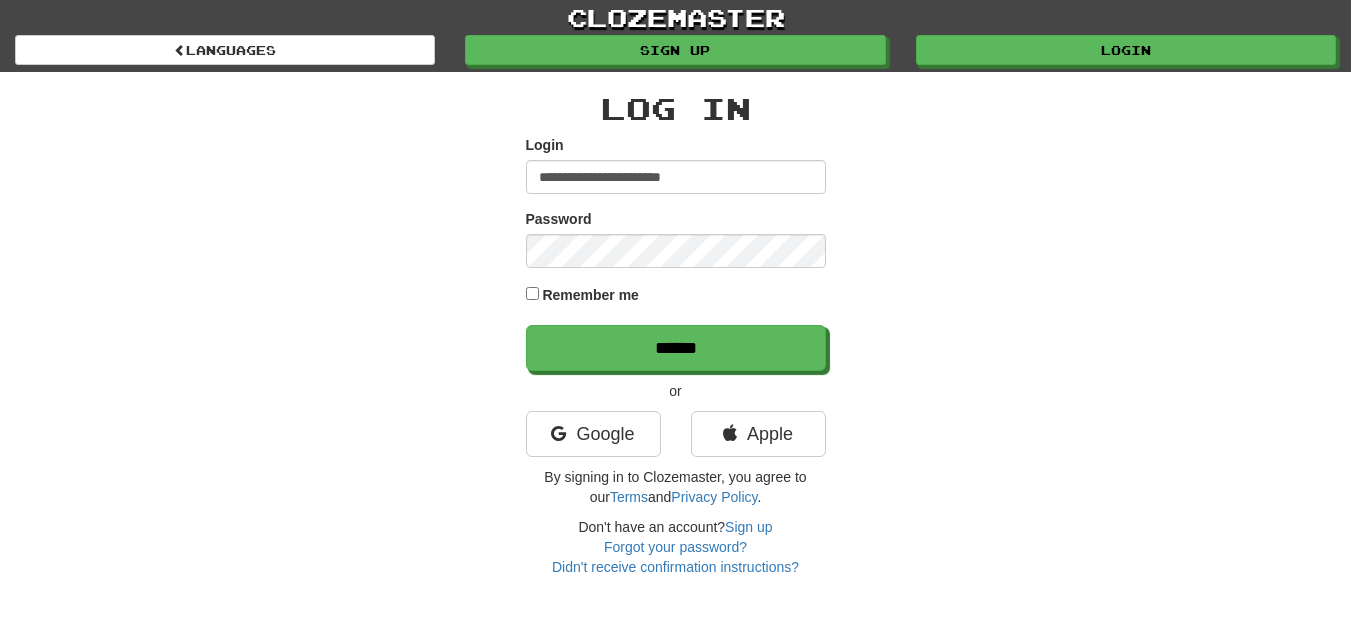 click on "**********" at bounding box center [676, 253] 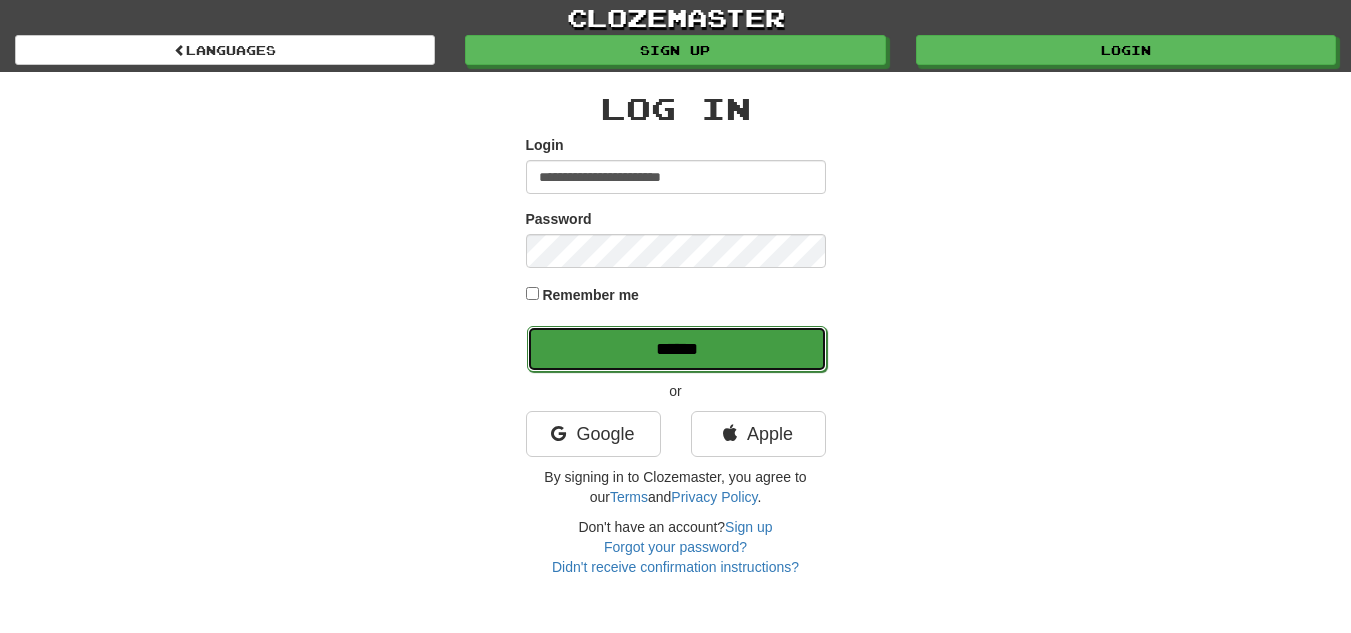 click on "******" at bounding box center [677, 349] 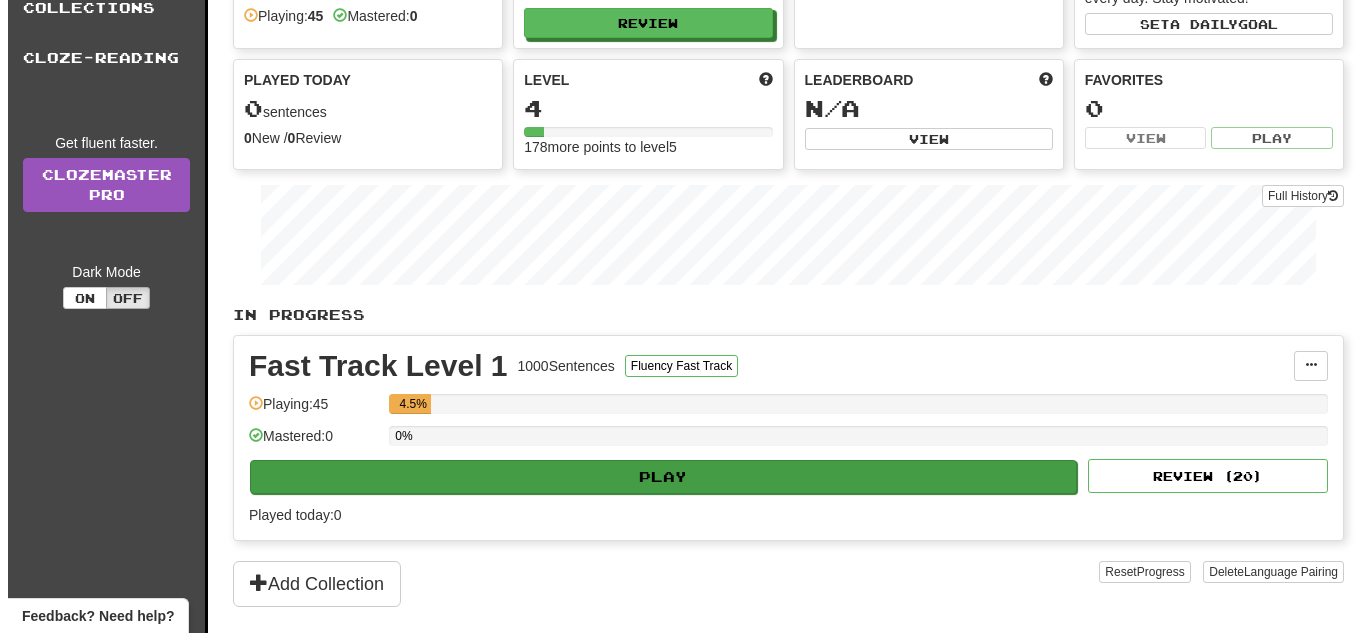 scroll, scrollTop: 104, scrollLeft: 0, axis: vertical 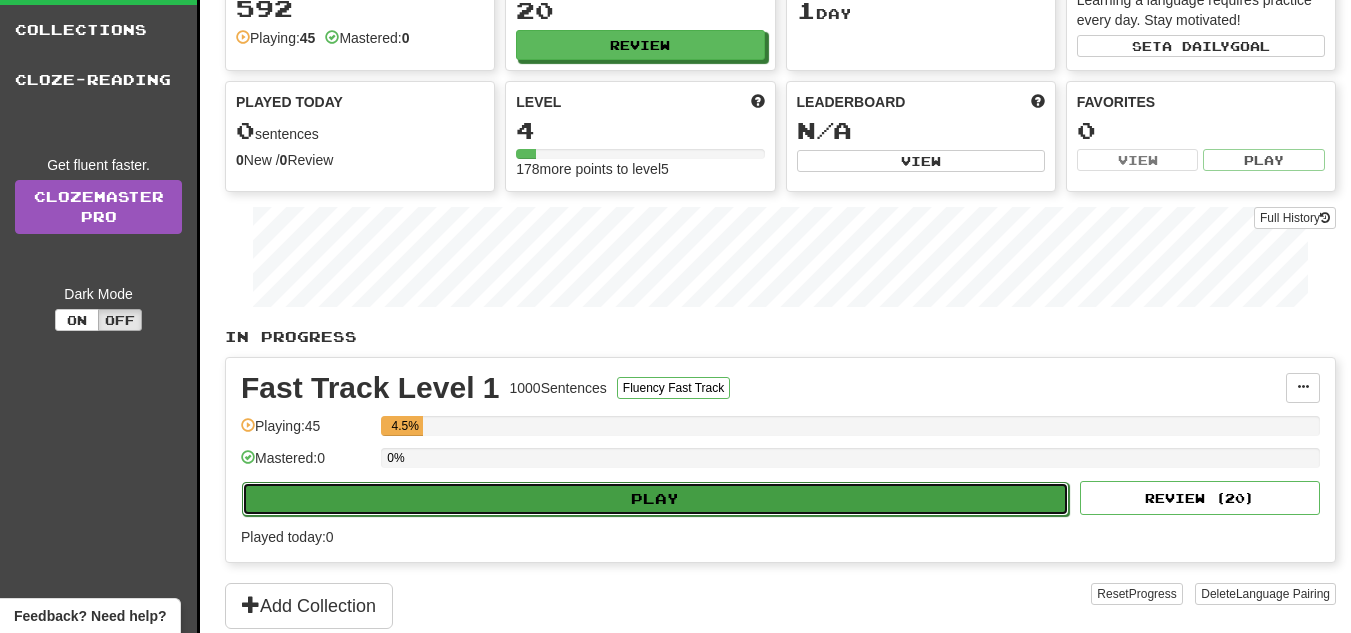 click on "Play" at bounding box center [655, 499] 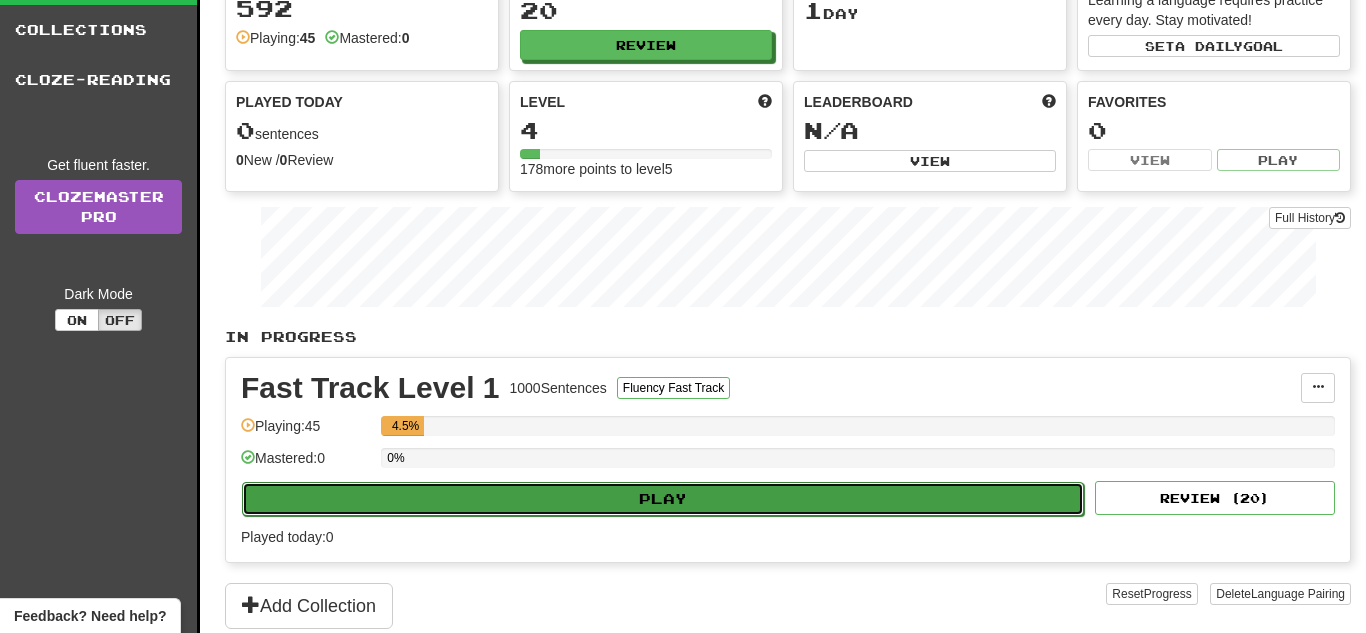 select on "**" 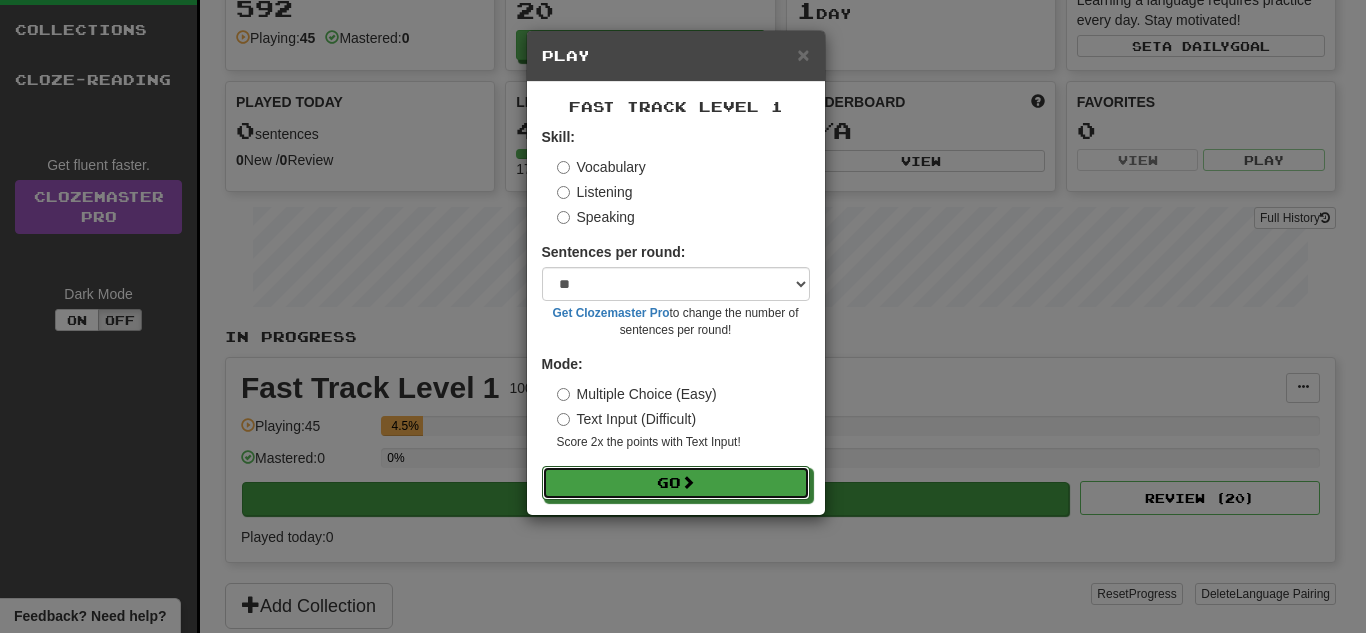 click on "Go" at bounding box center [676, 483] 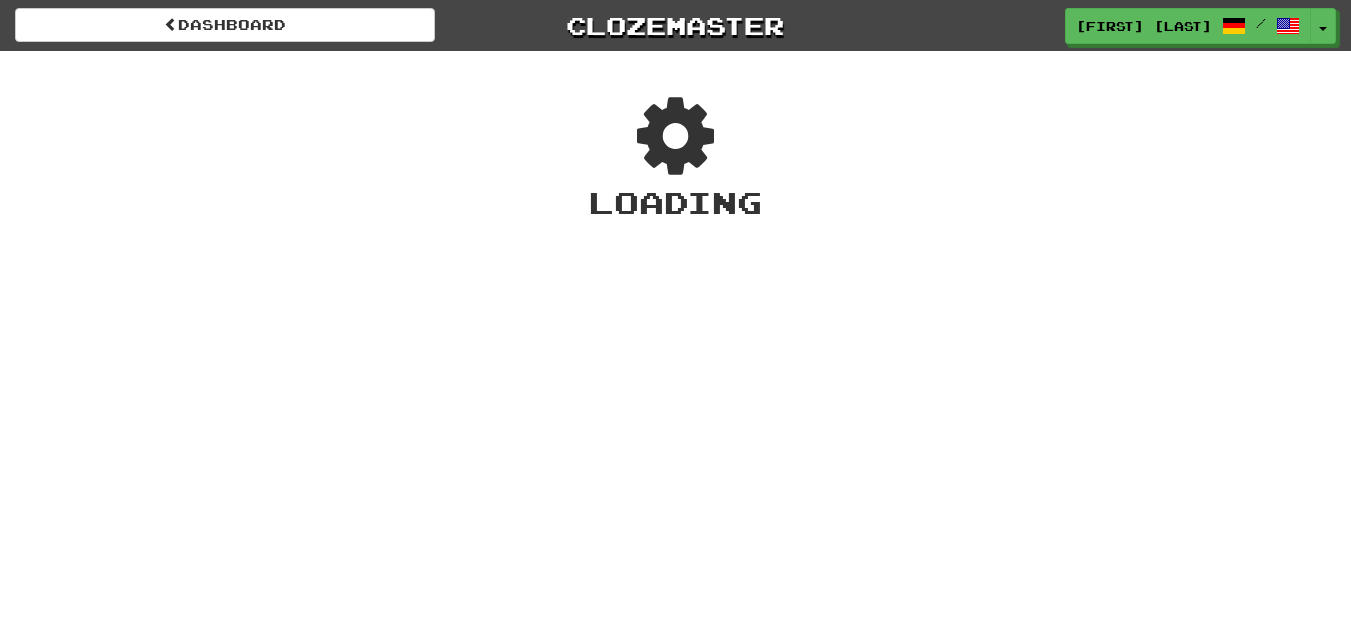 scroll, scrollTop: 0, scrollLeft: 0, axis: both 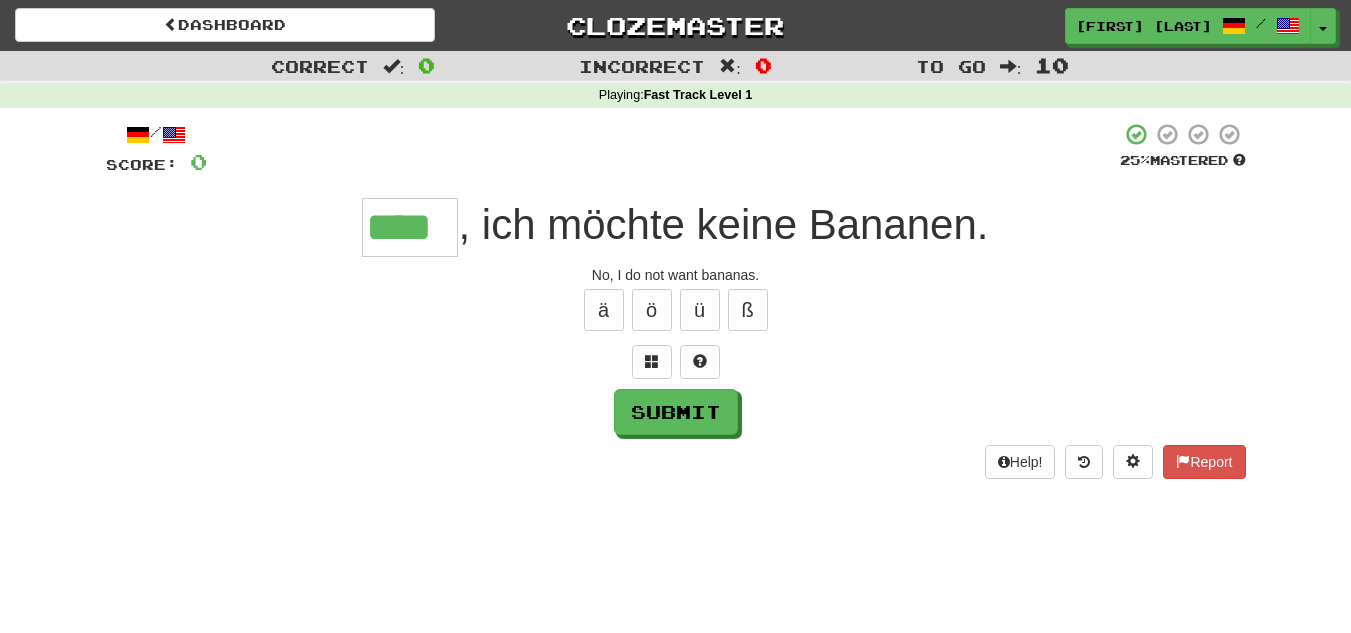 type on "****" 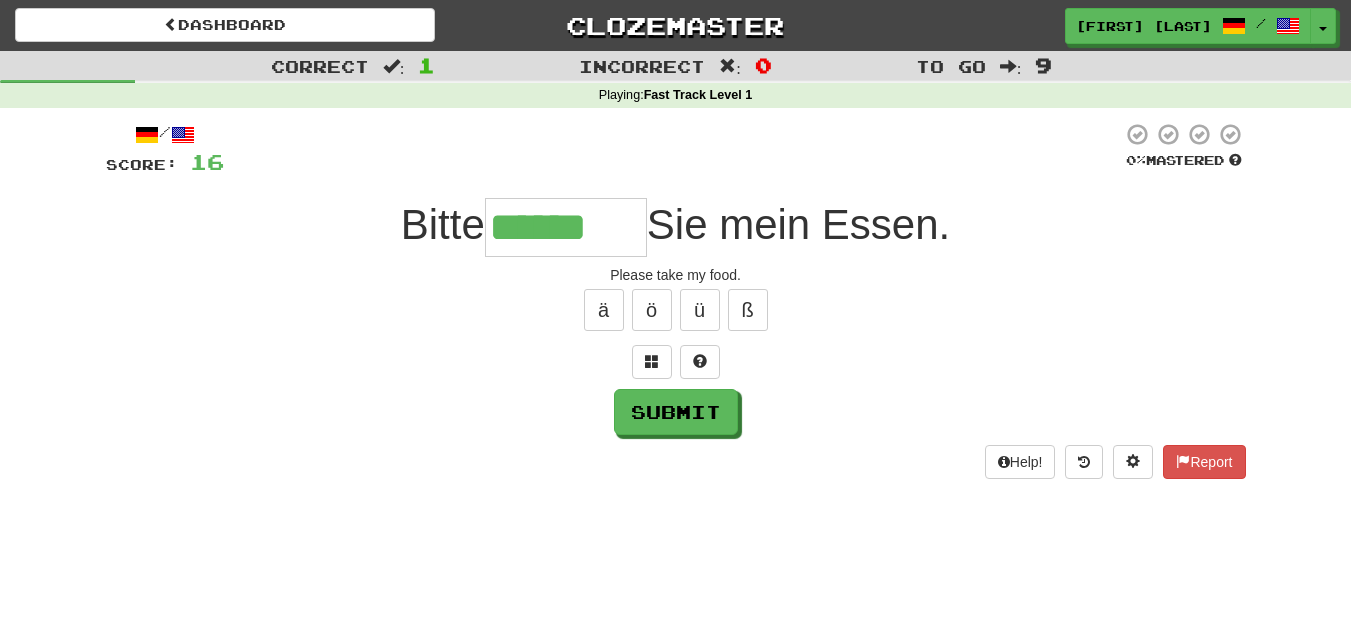 type on "******" 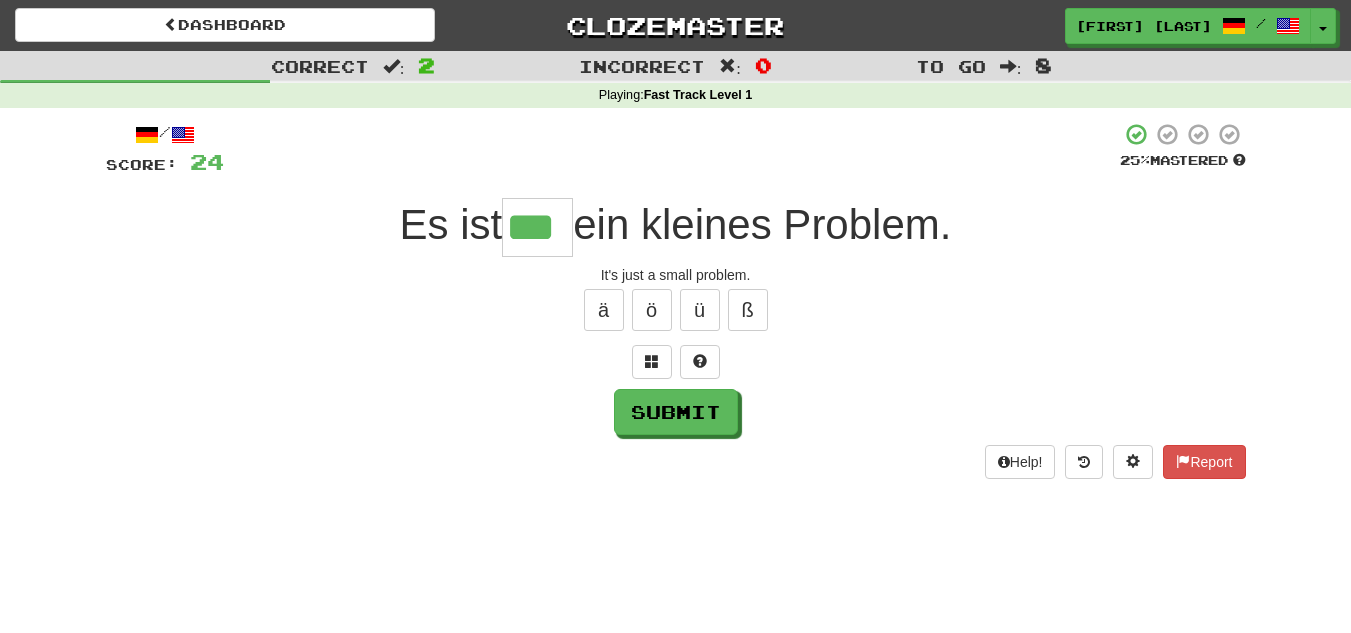 type on "***" 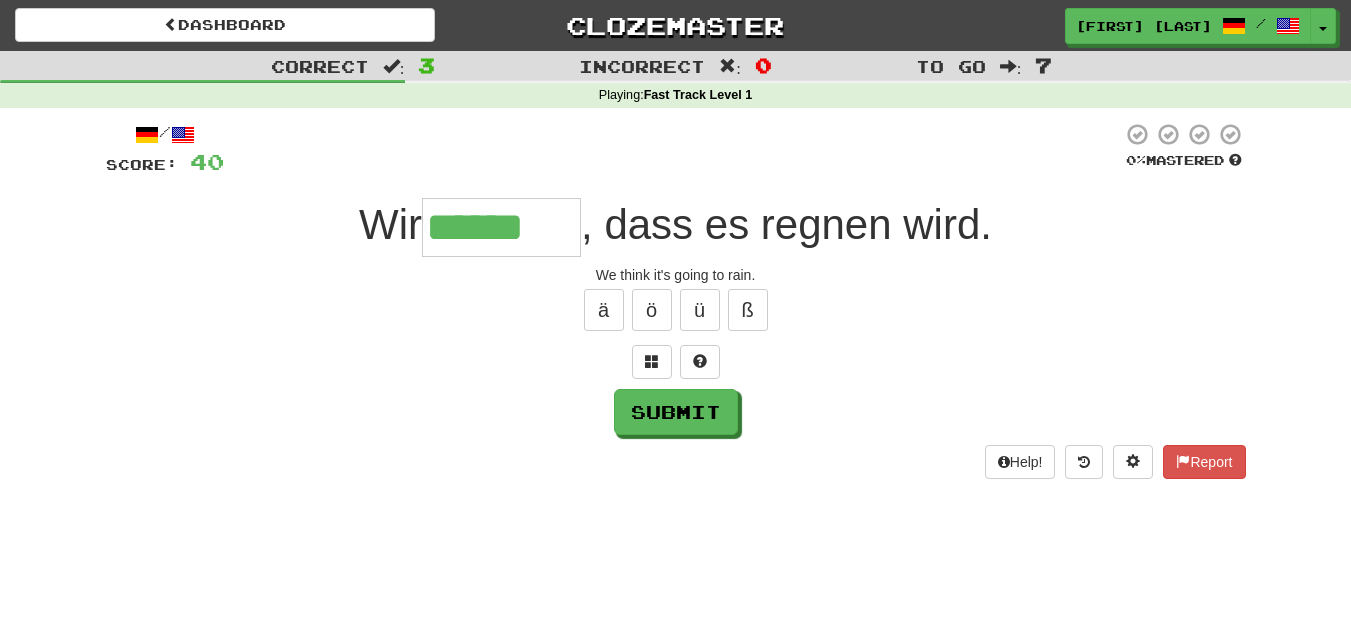 type on "*******" 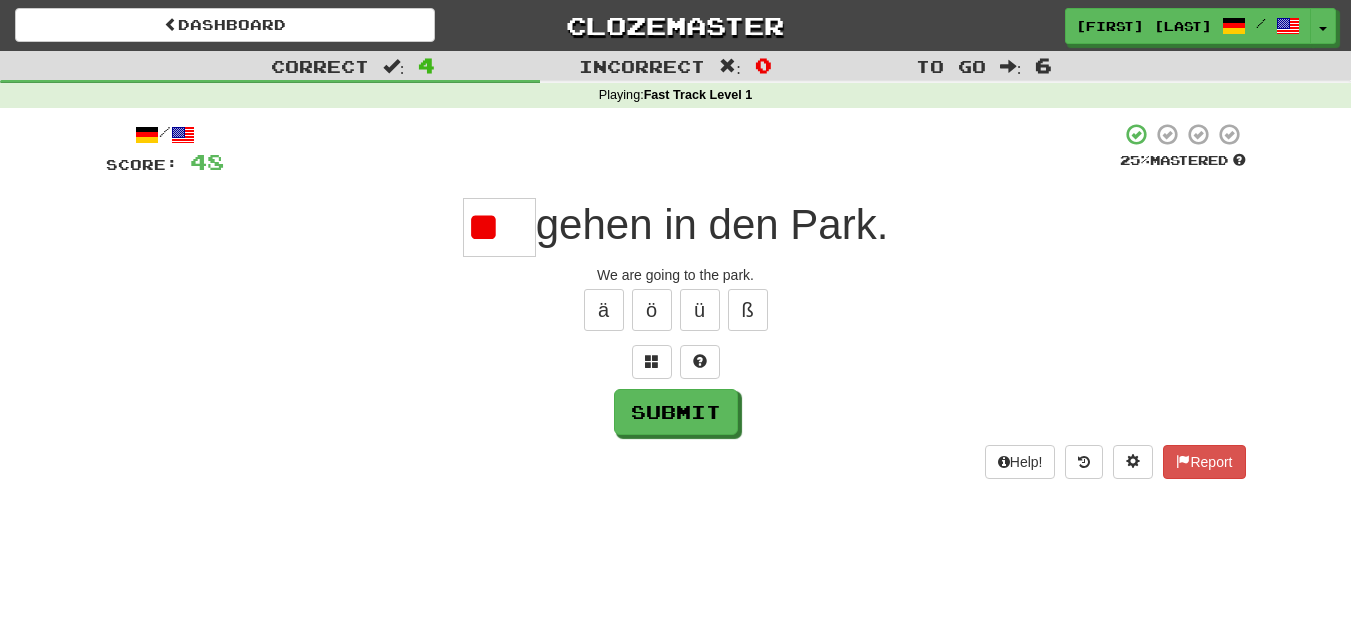 scroll, scrollTop: 0, scrollLeft: 0, axis: both 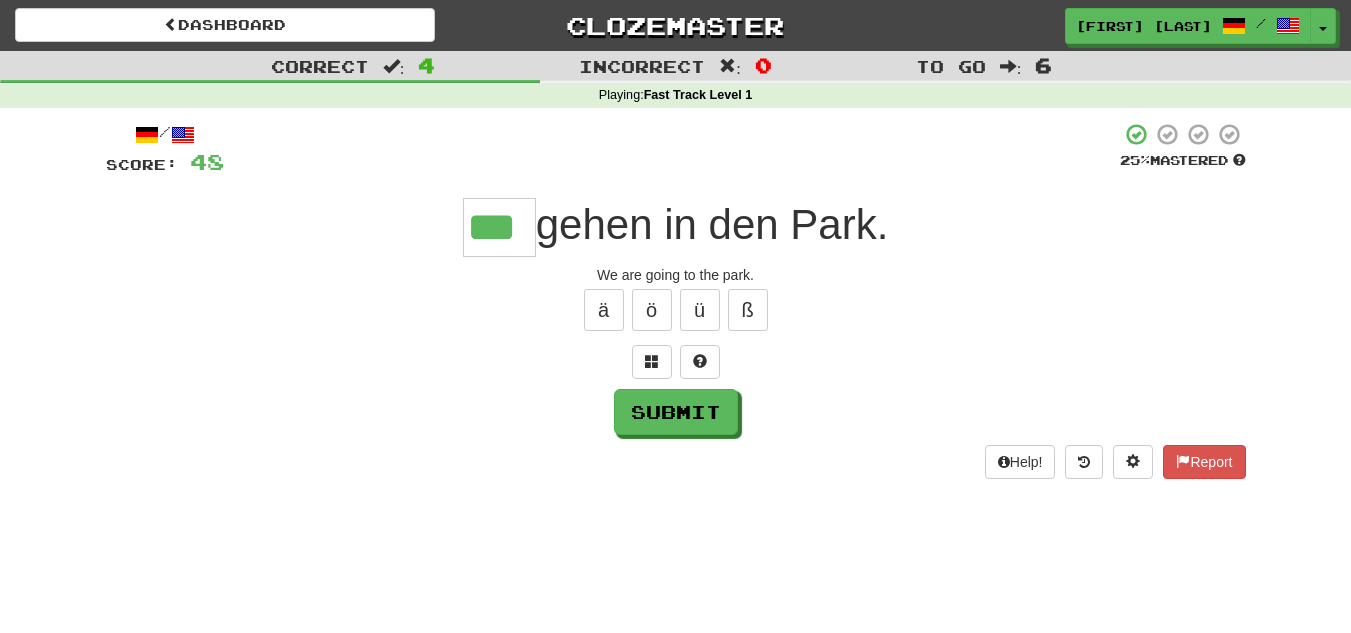 type on "***" 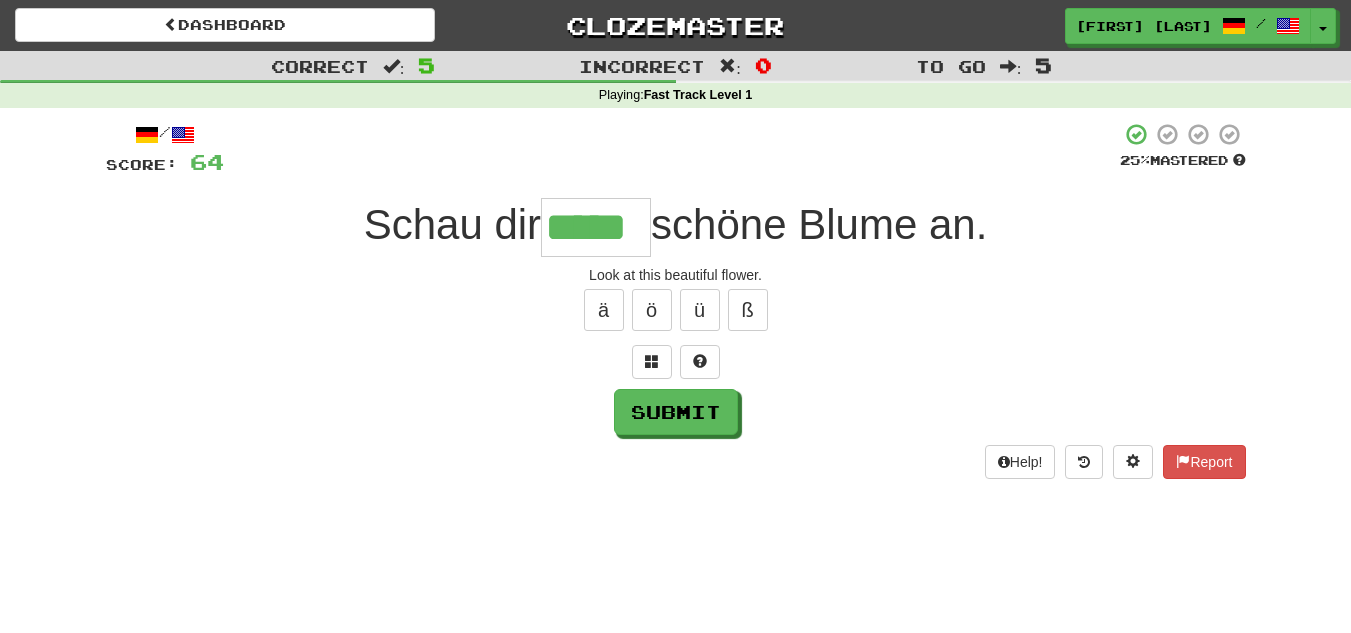type on "*****" 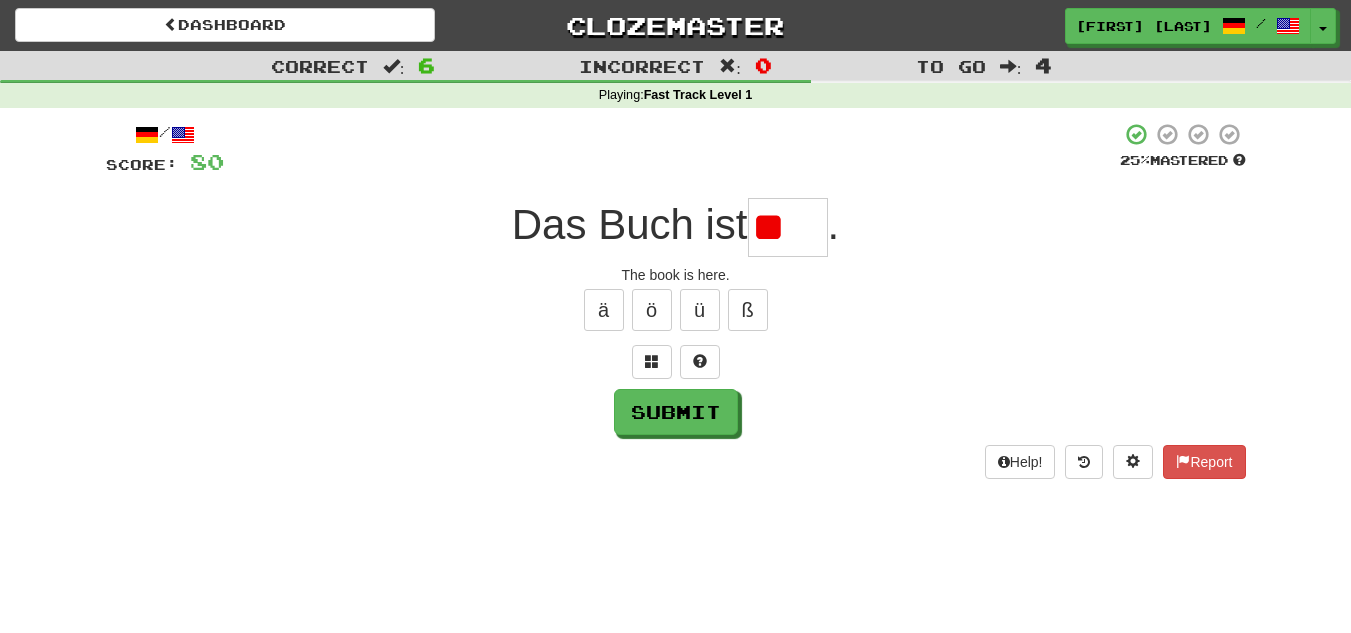 type on "*" 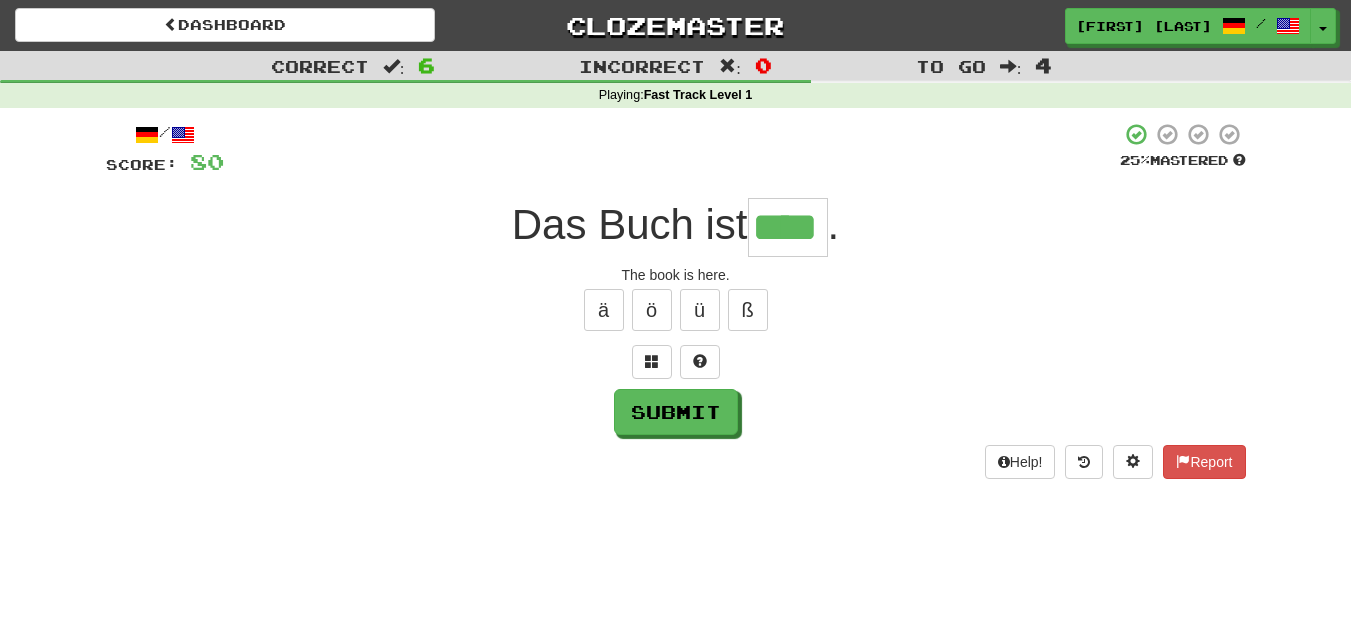 type on "****" 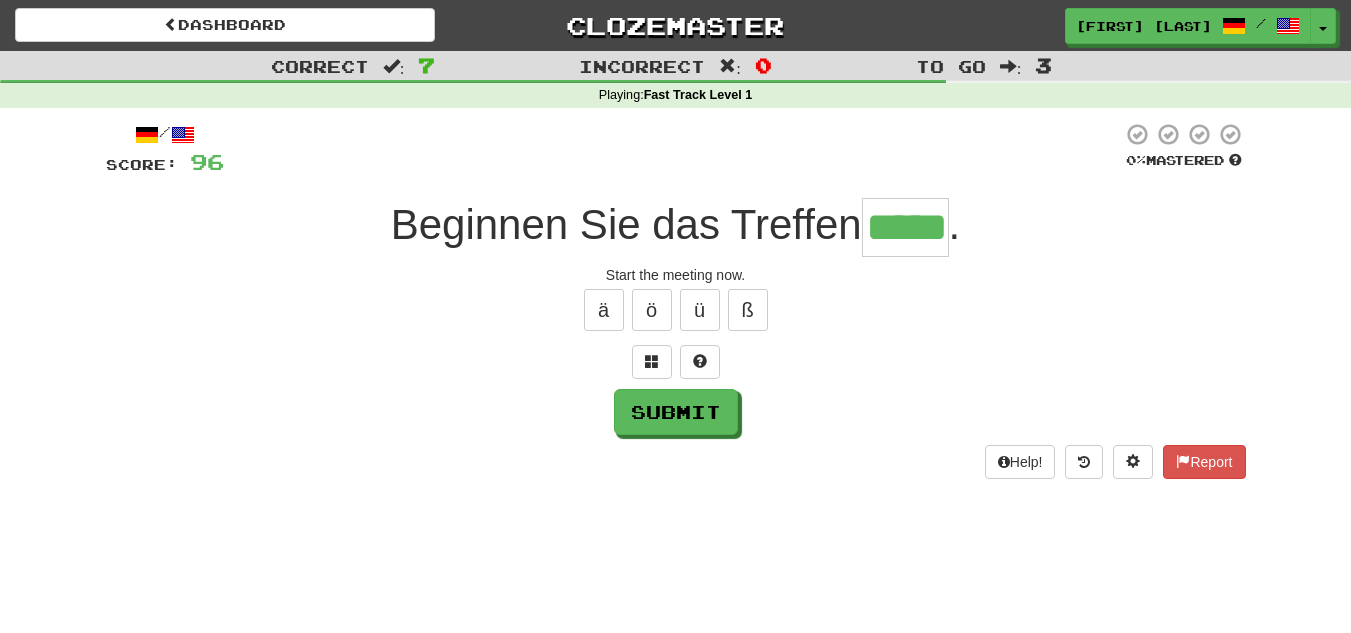 type on "*****" 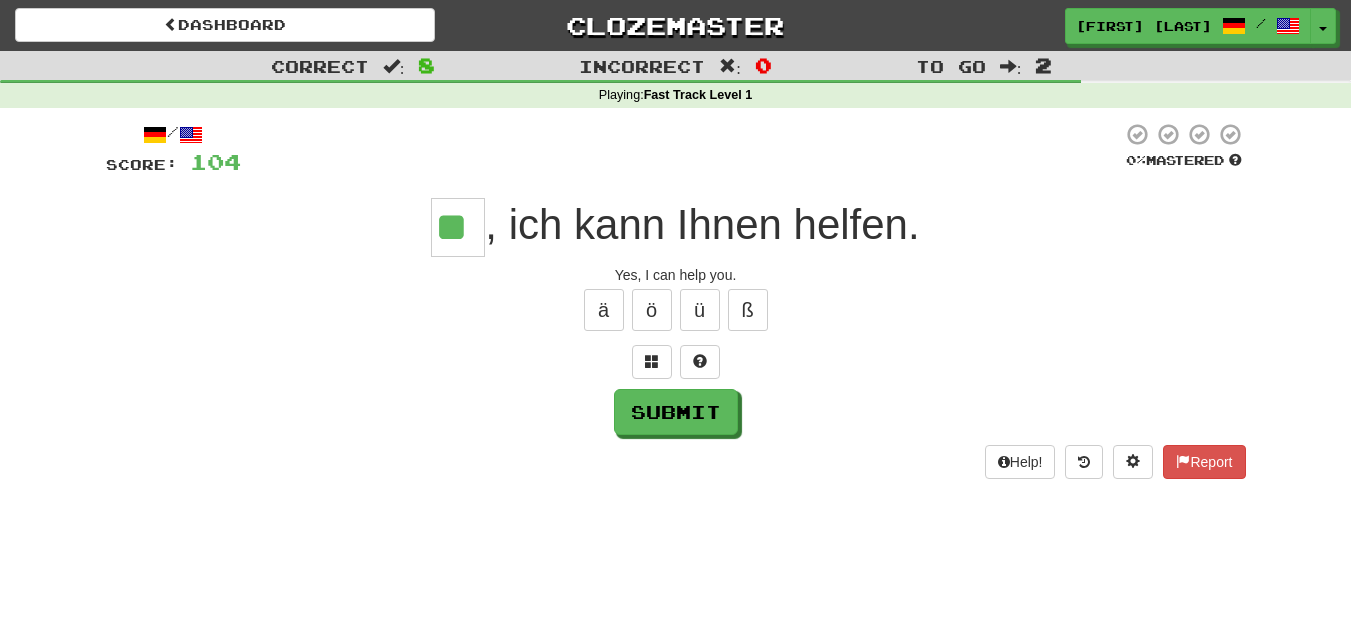 type on "**" 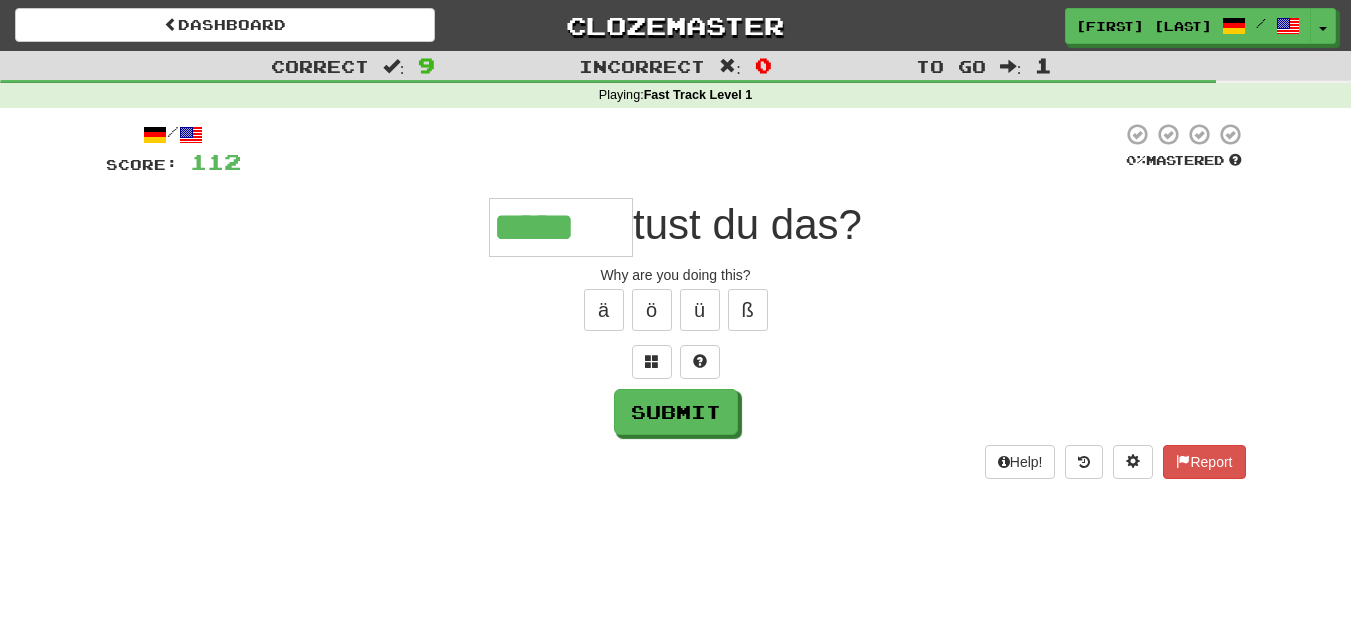 type on "*****" 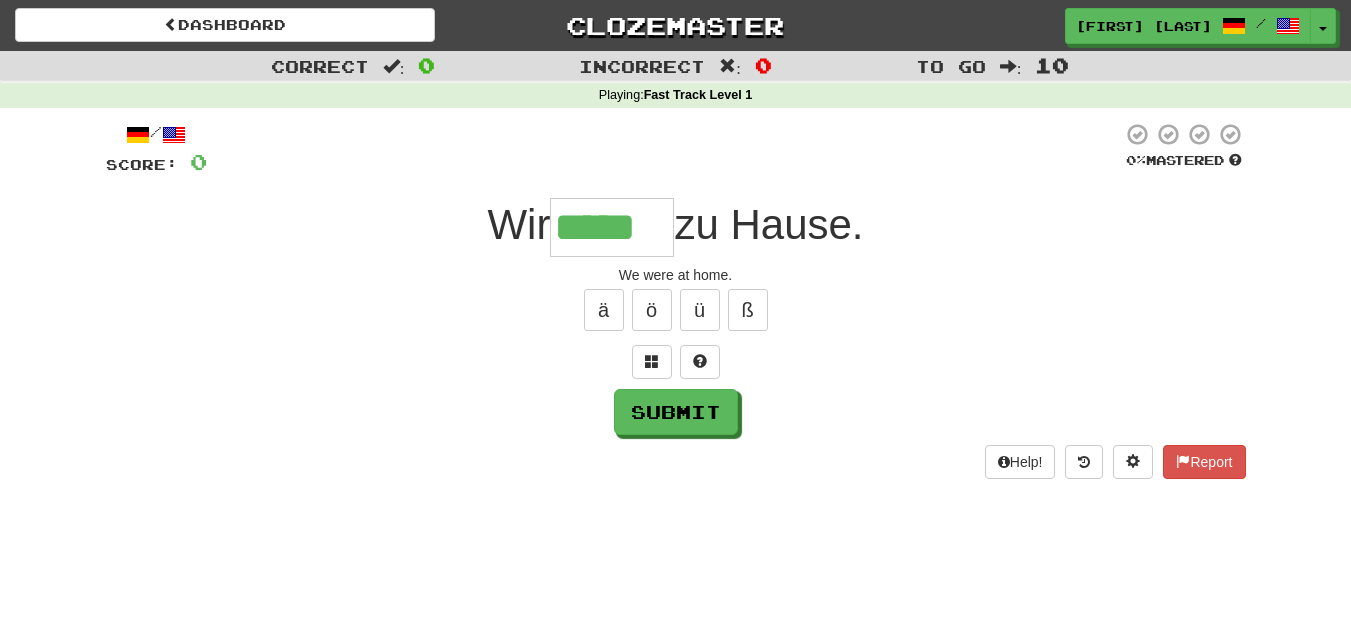 type on "*****" 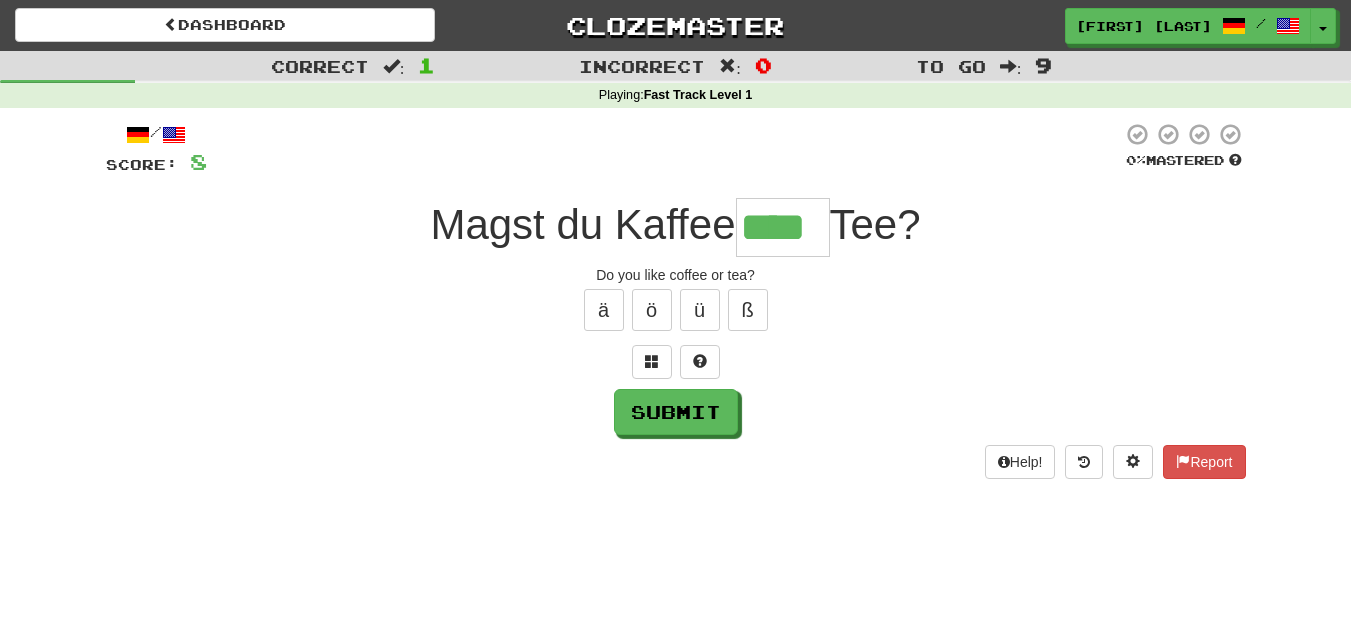 type on "****" 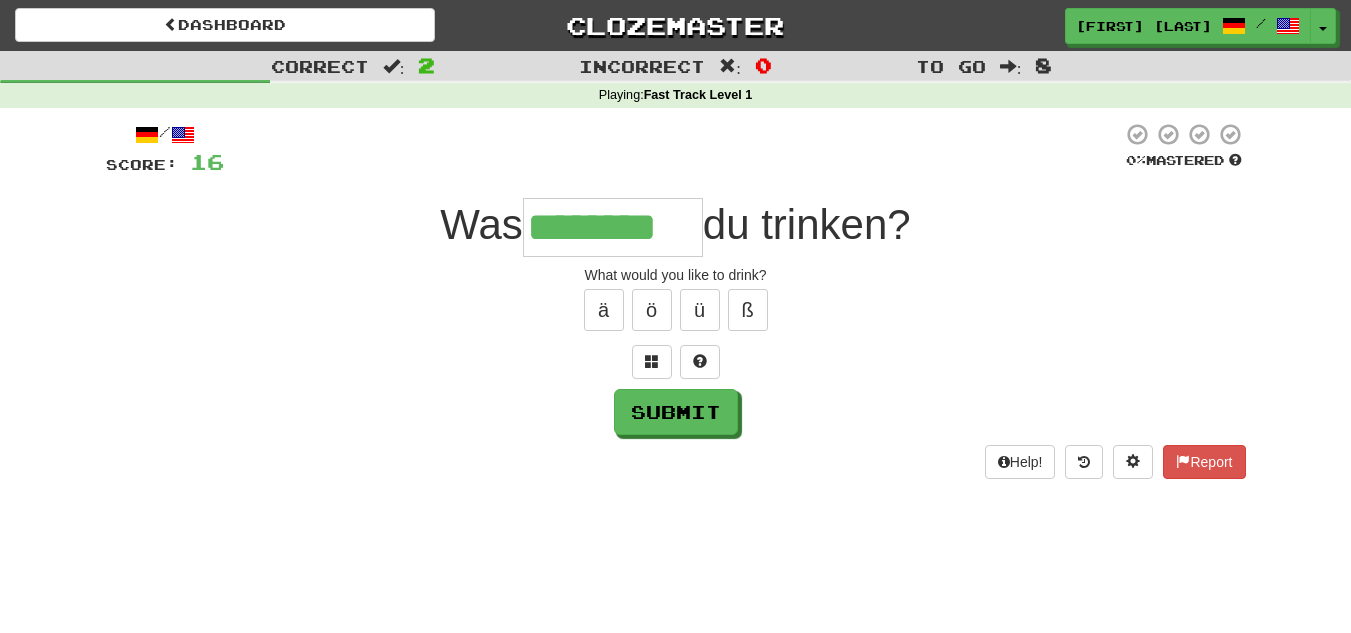 type on "********" 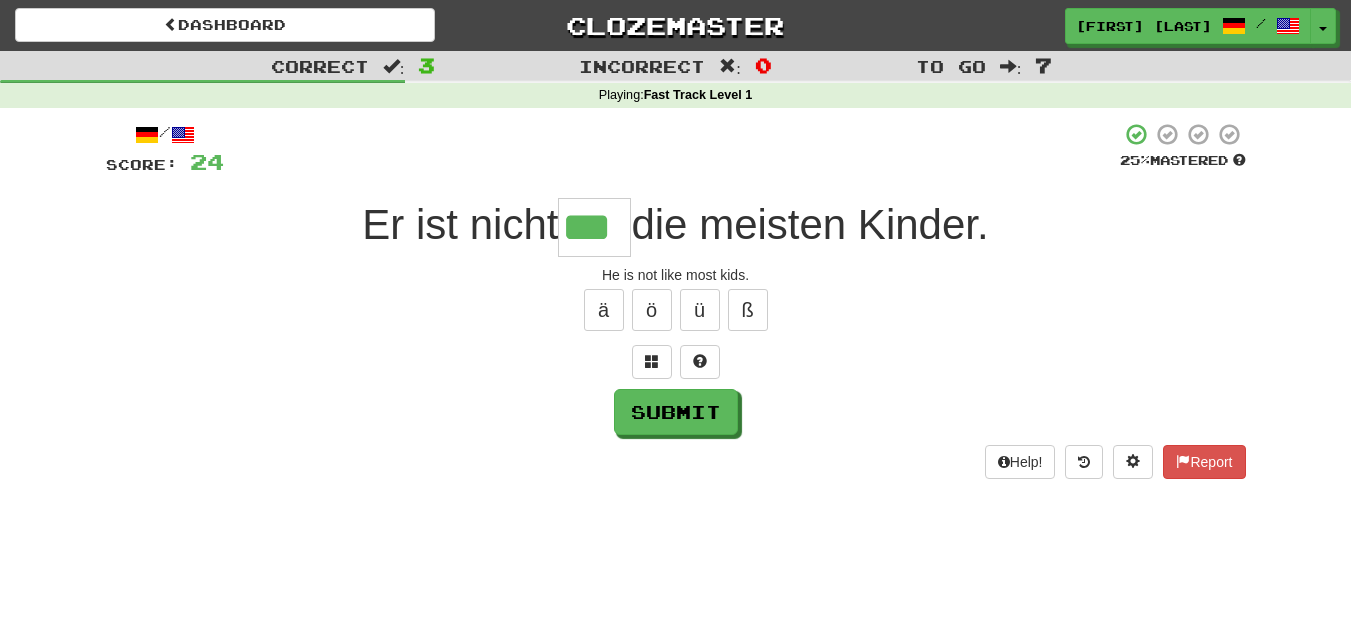 type on "***" 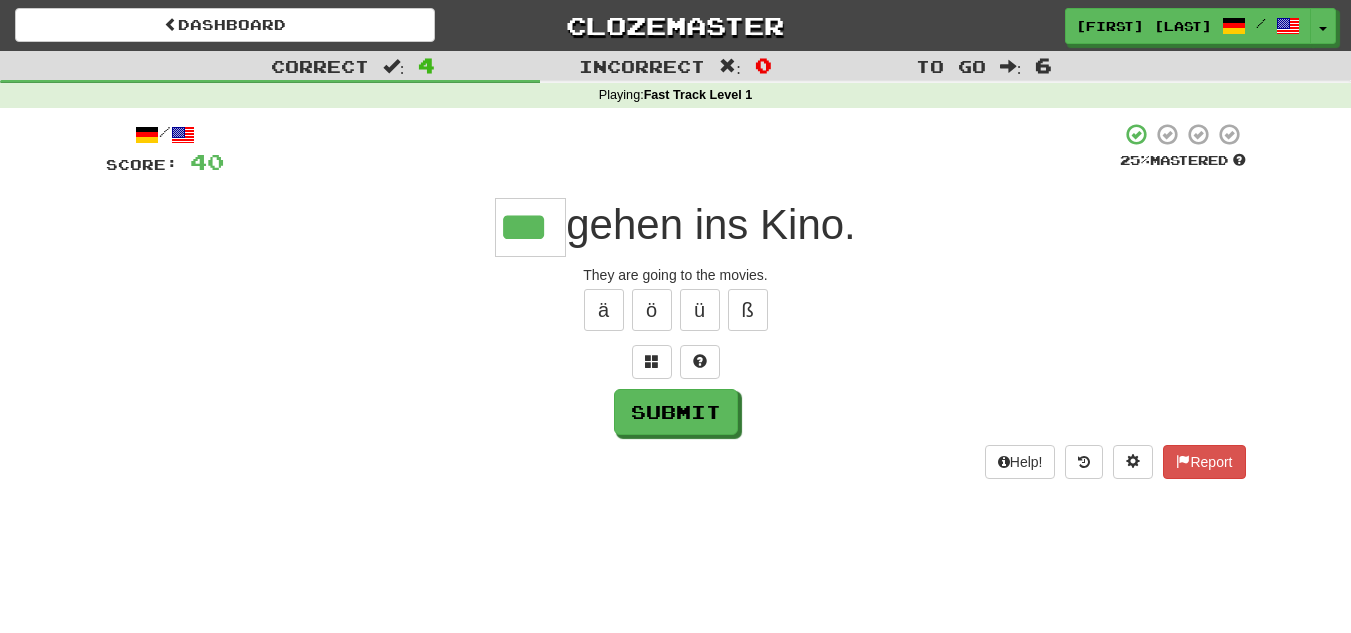 type on "***" 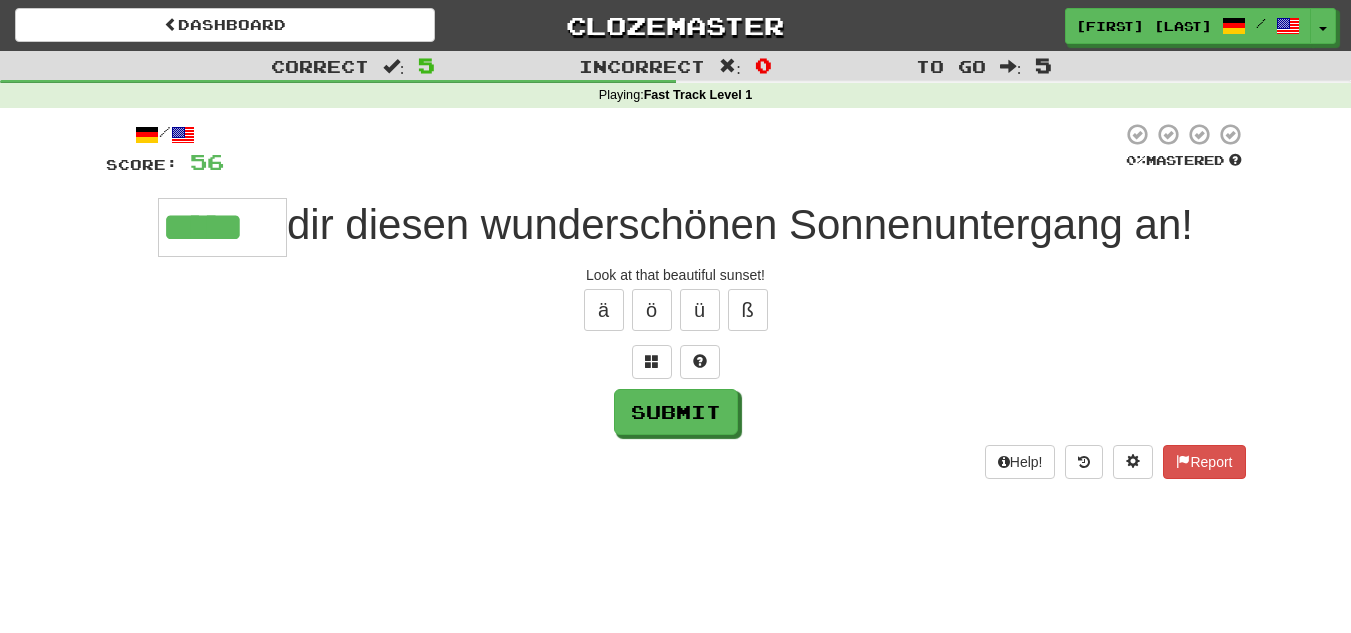 type on "*****" 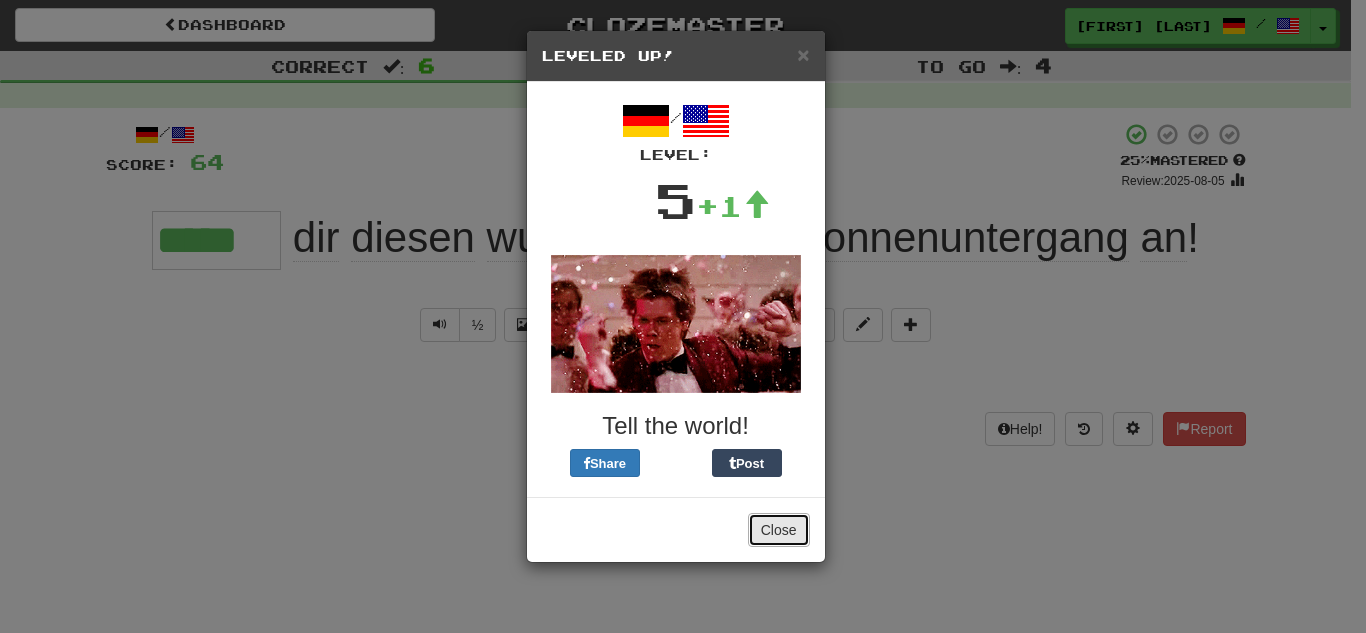 click on "Close" at bounding box center (779, 530) 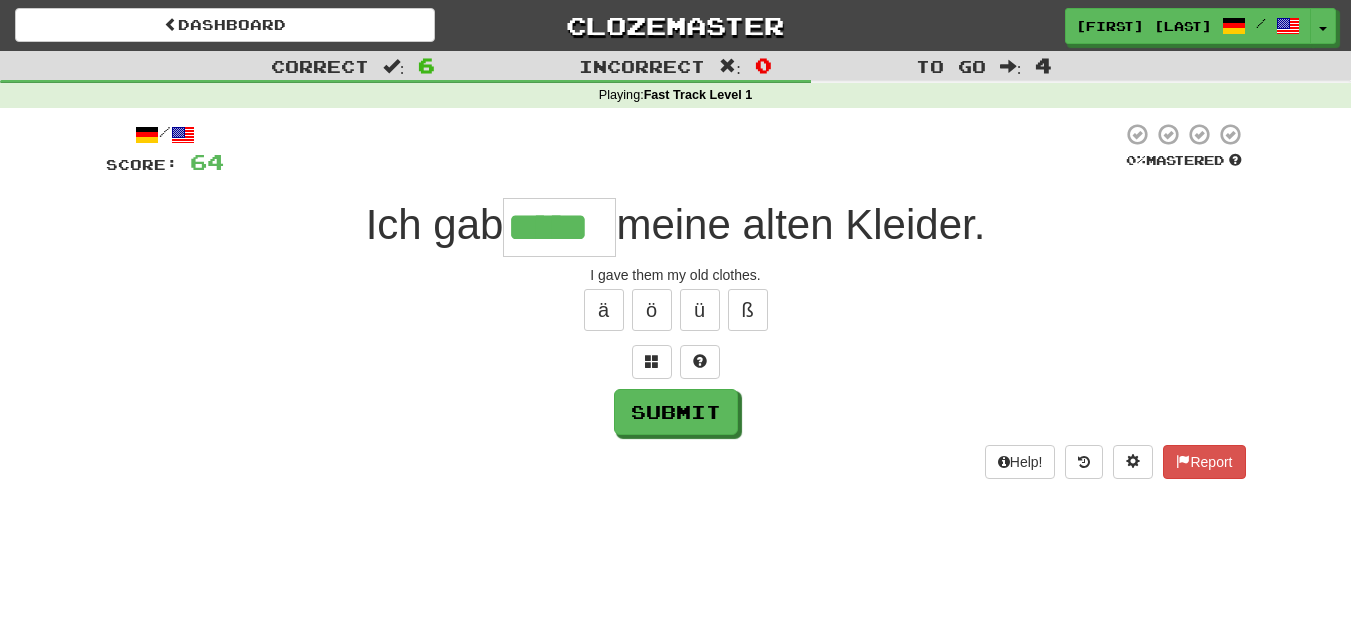 type on "*****" 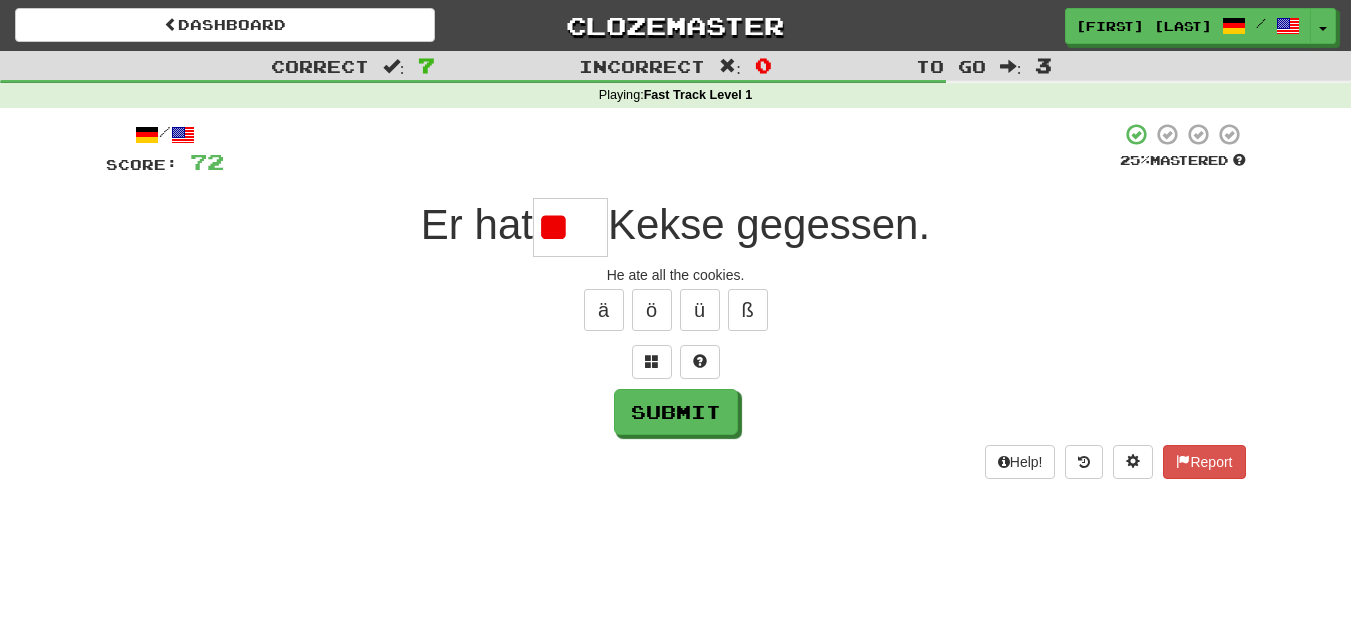type on "*" 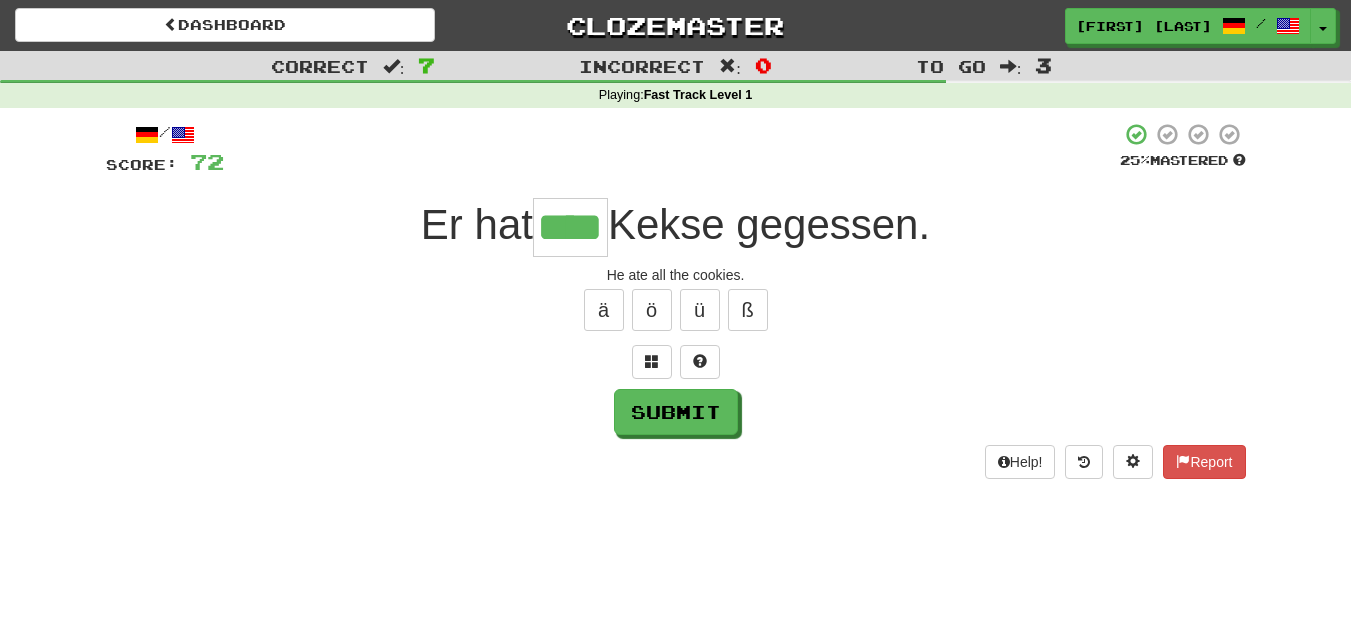 type on "****" 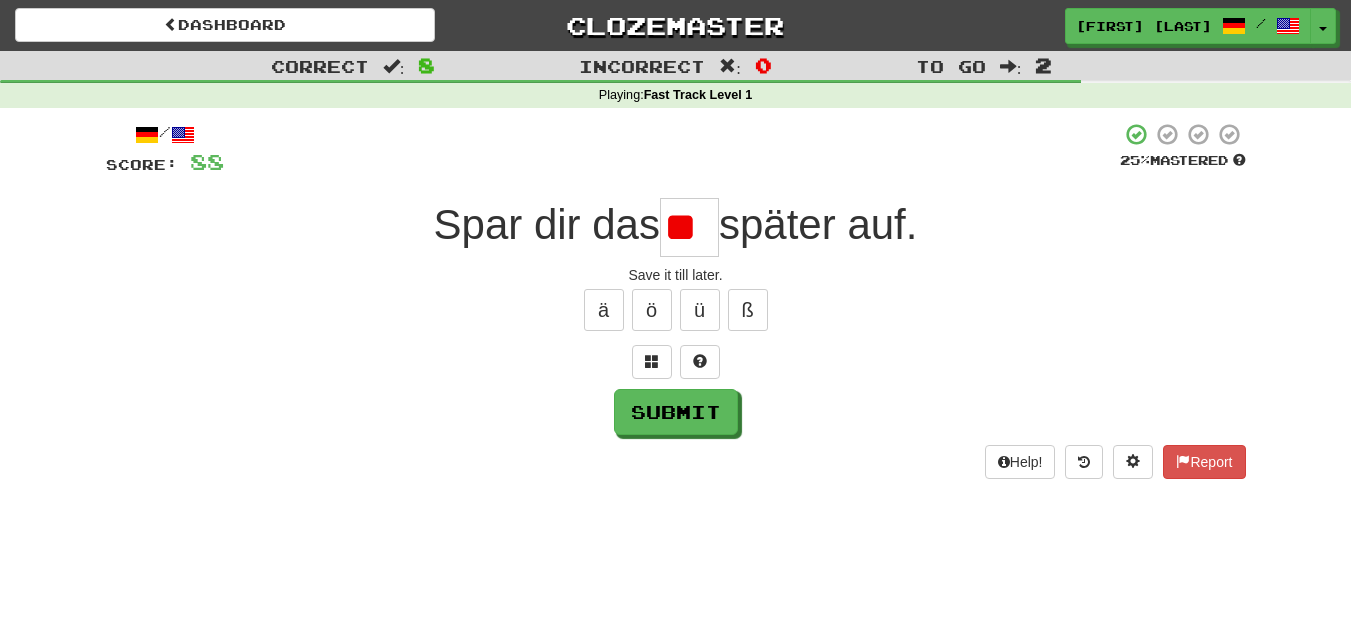 type on "*" 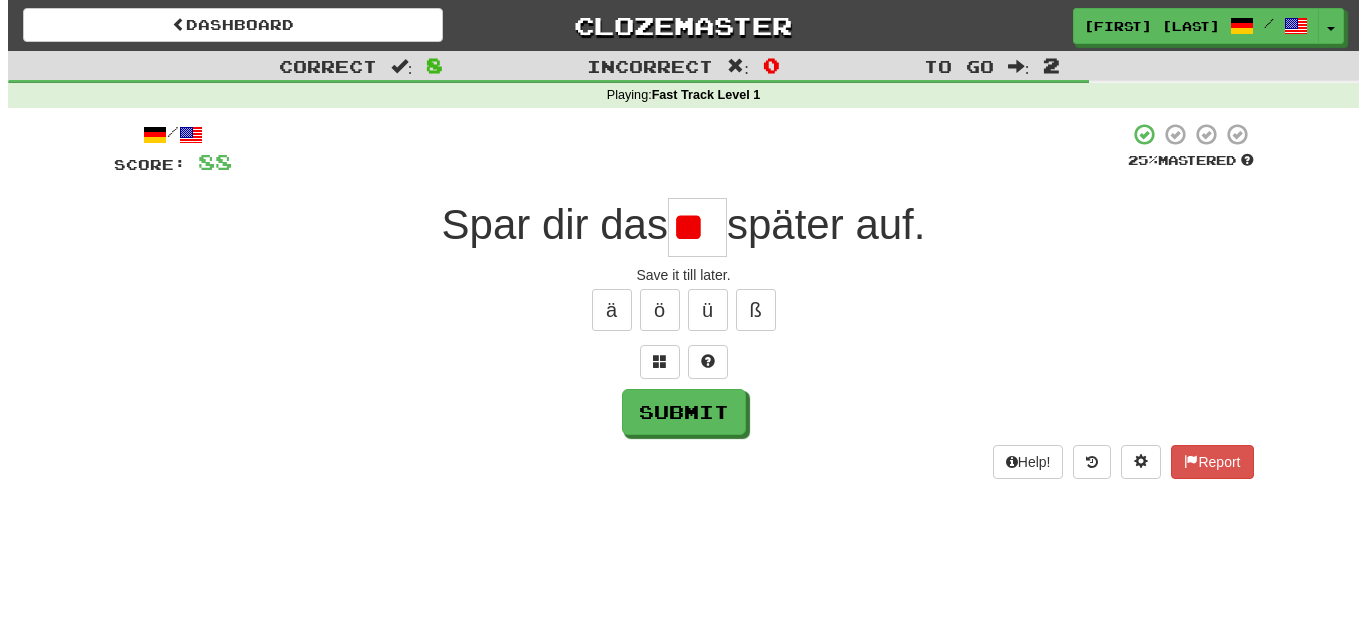 scroll, scrollTop: 0, scrollLeft: 0, axis: both 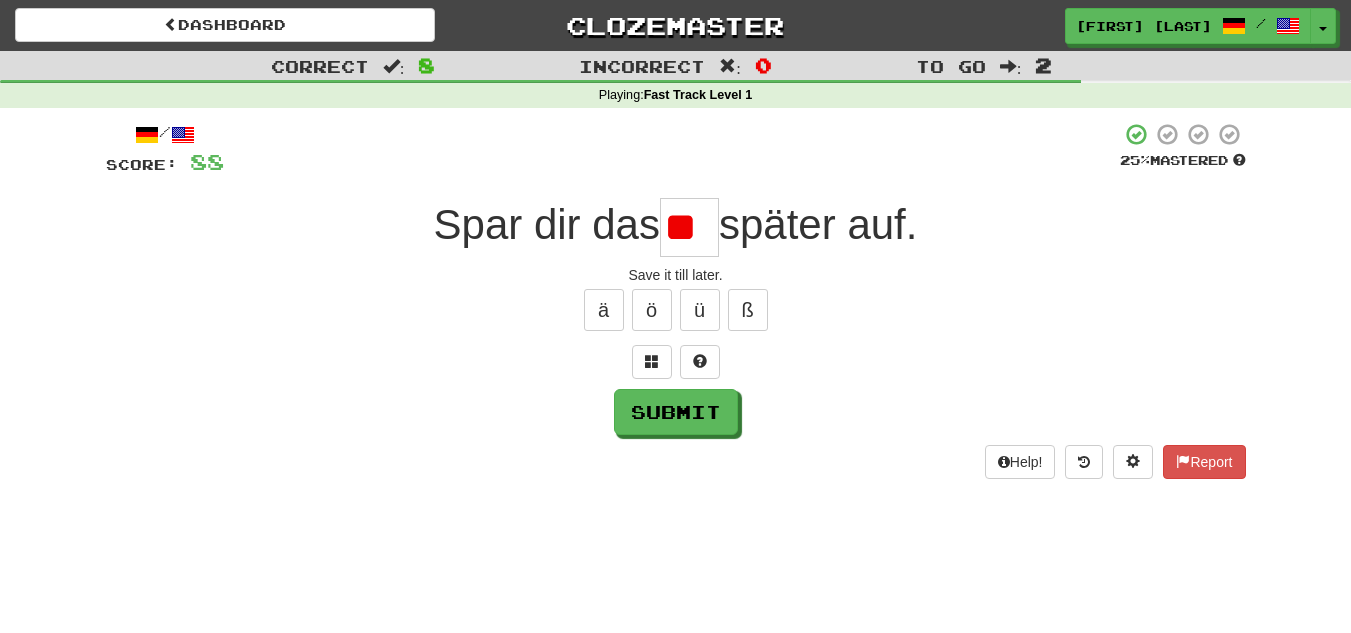 type on "*" 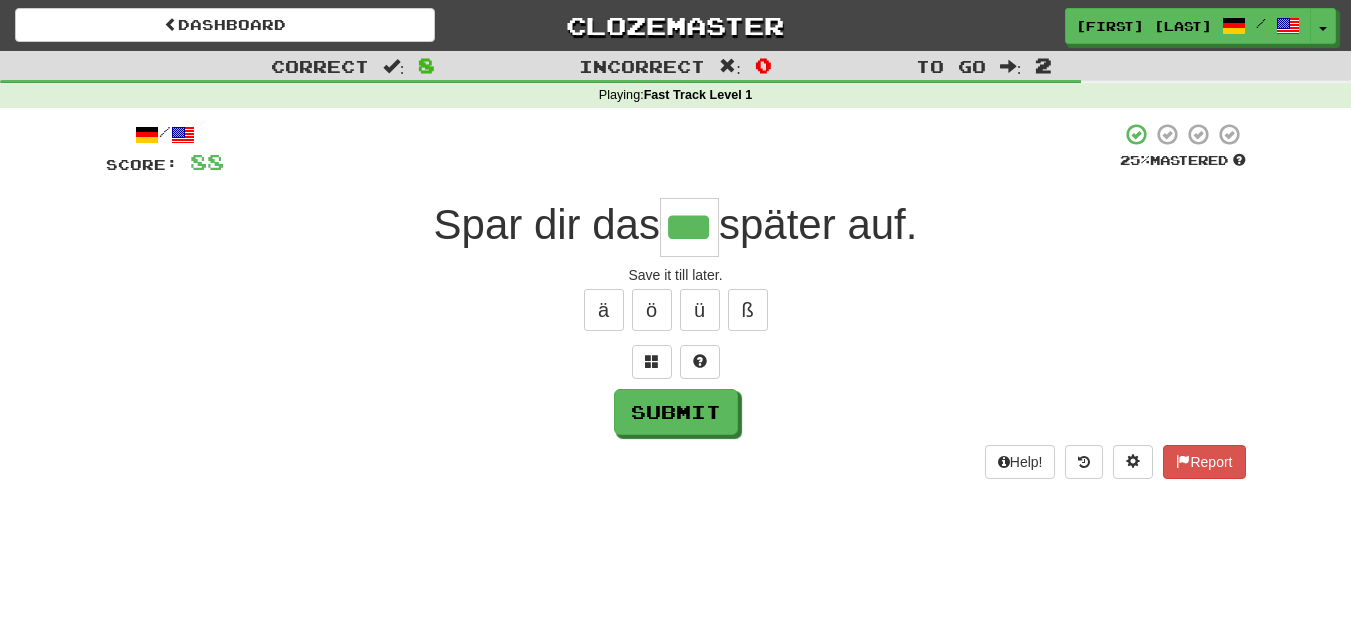 type on "***" 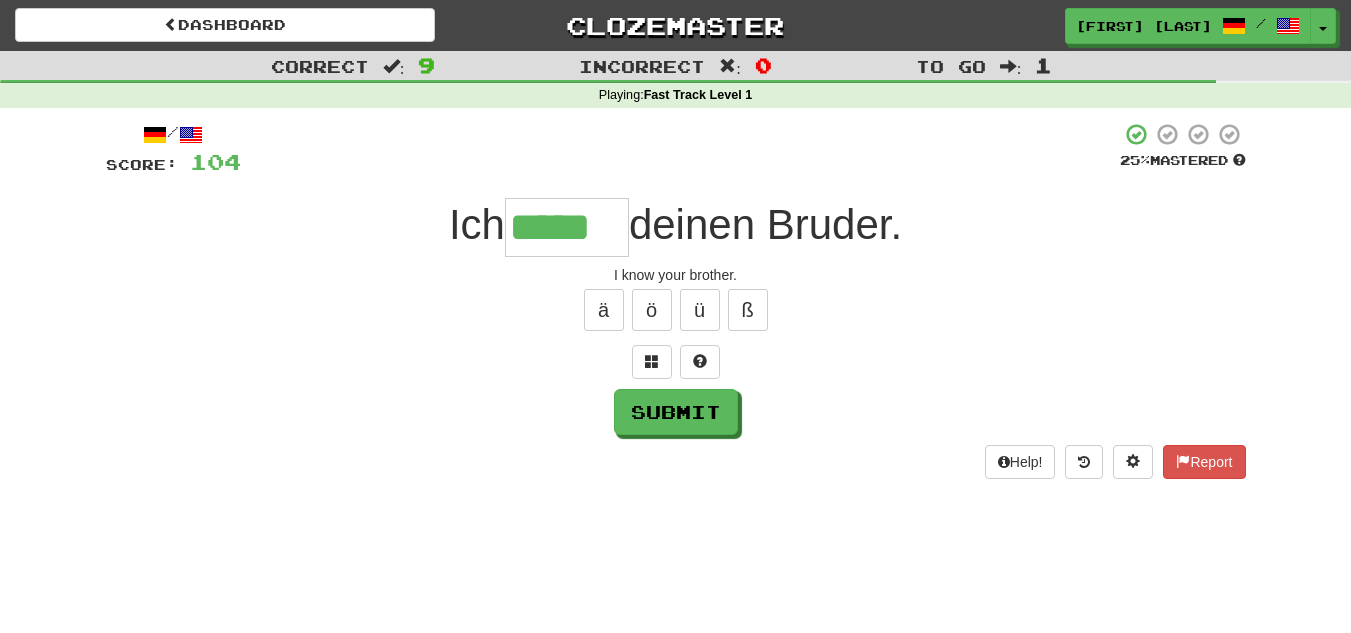 type on "*****" 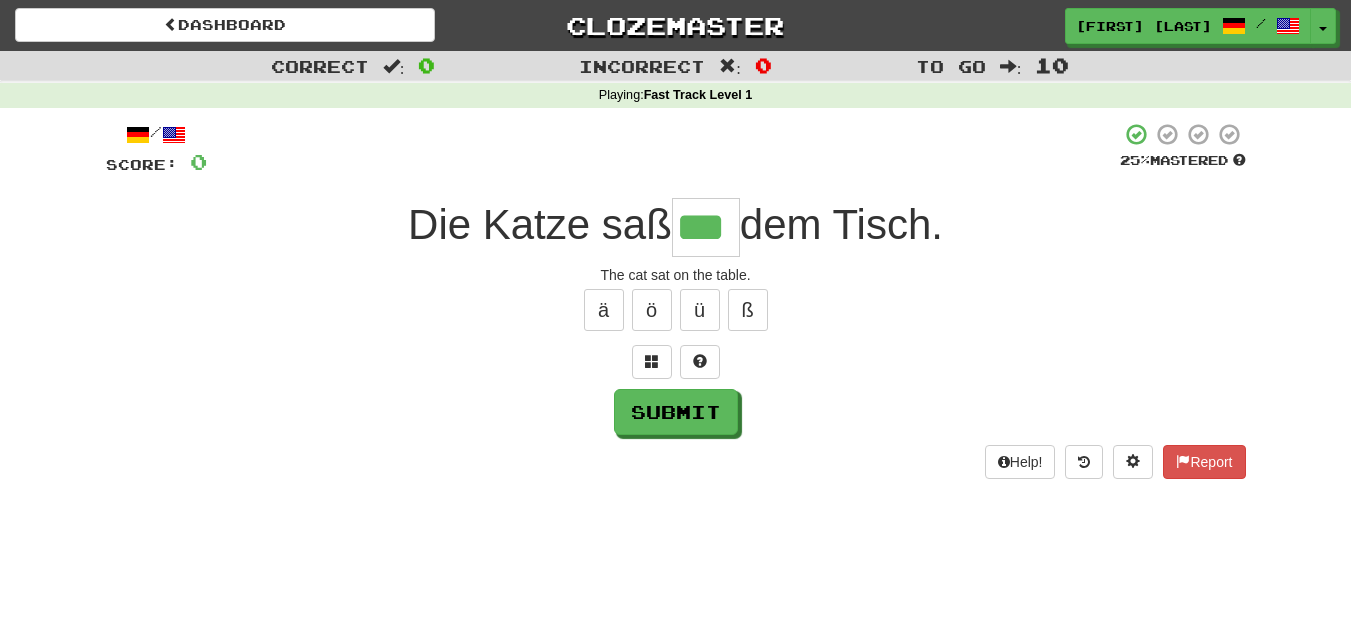 type on "***" 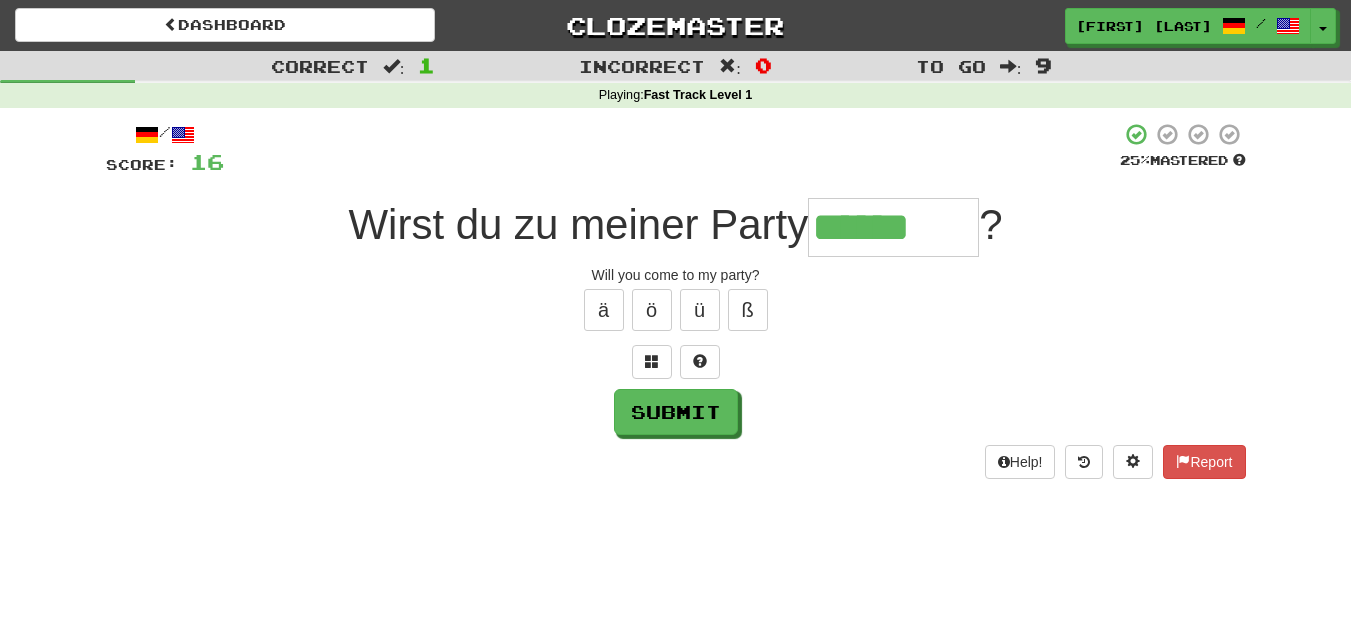 type on "******" 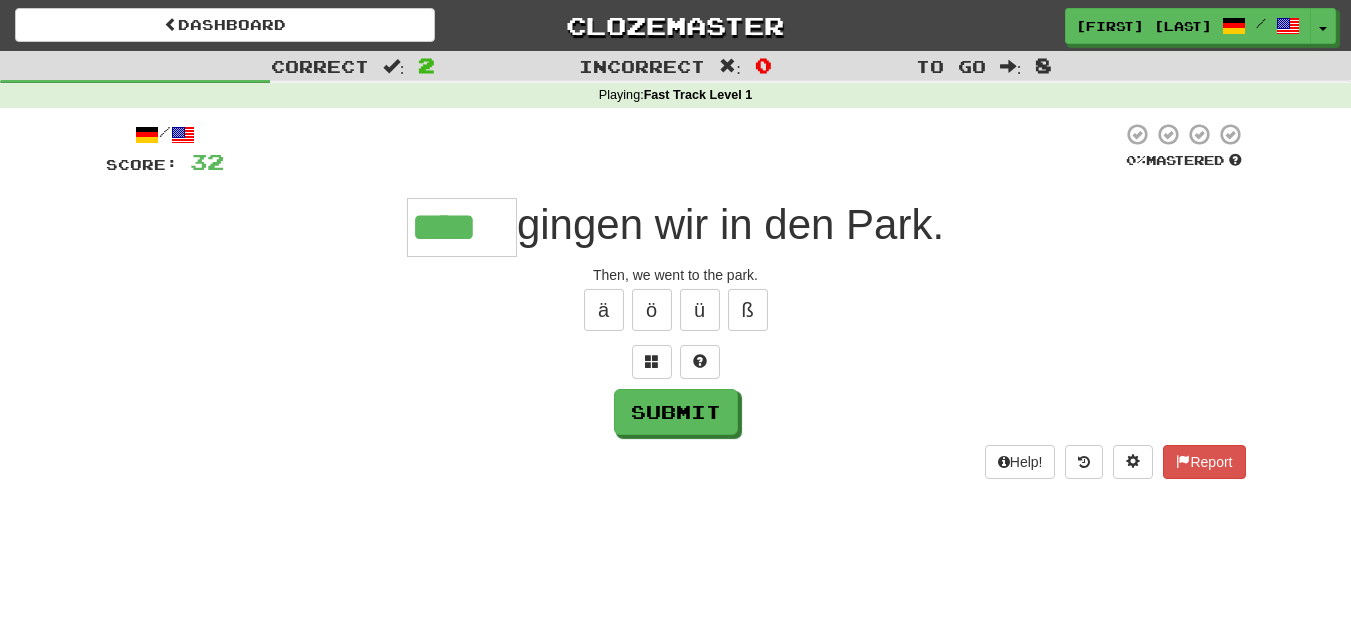 type on "****" 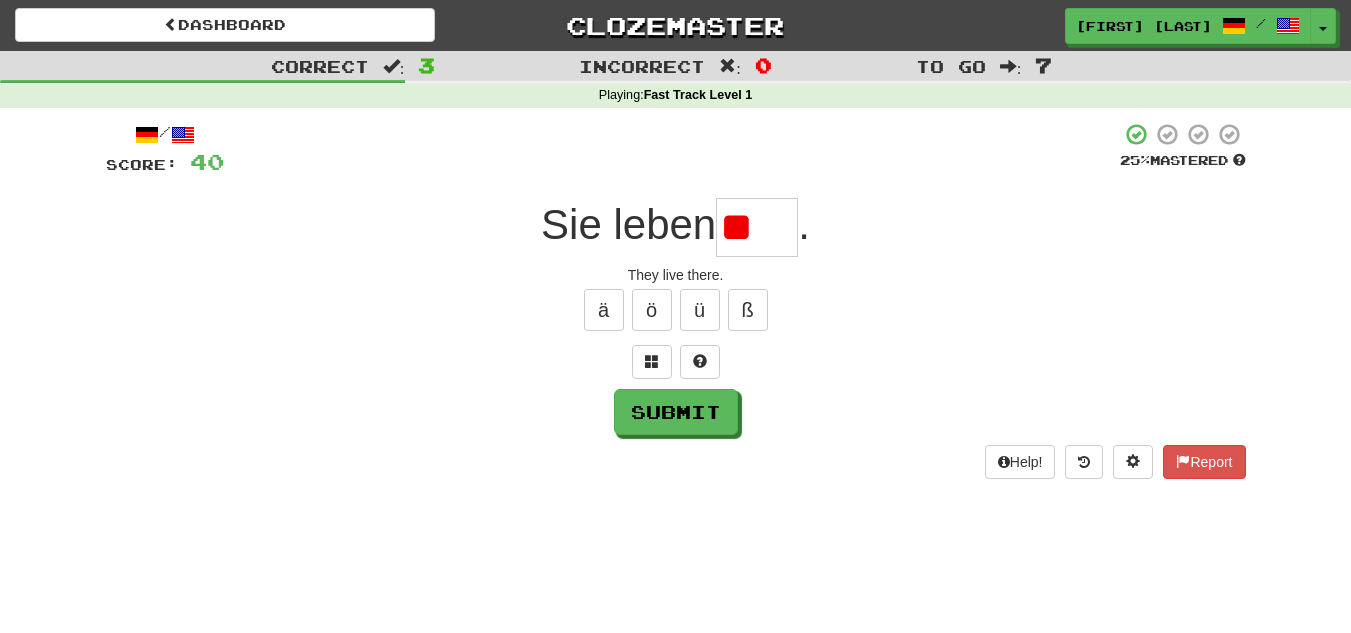 type on "*" 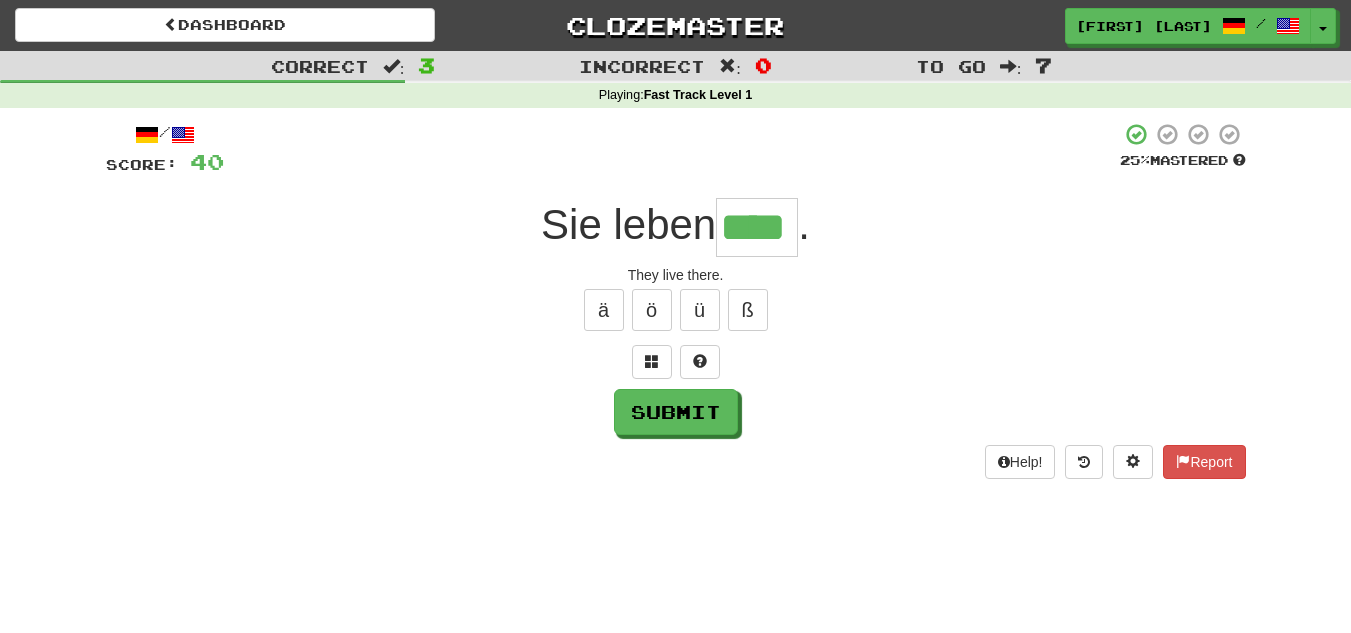type on "****" 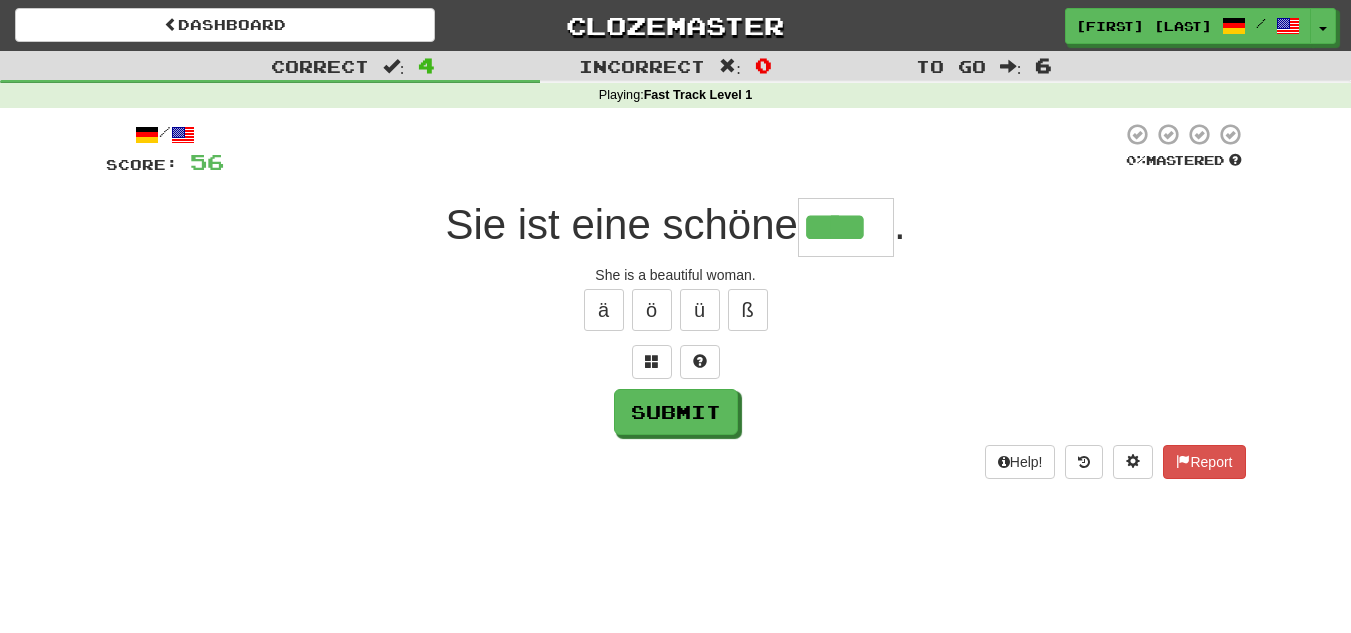 type on "****" 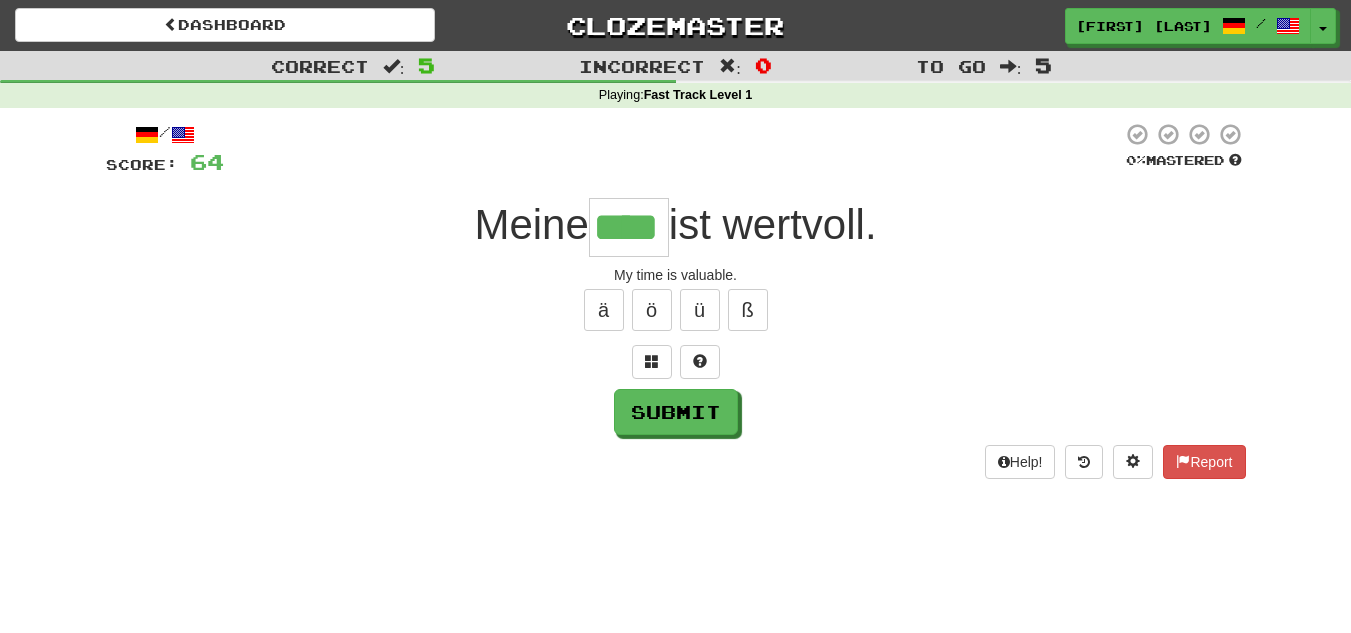type on "****" 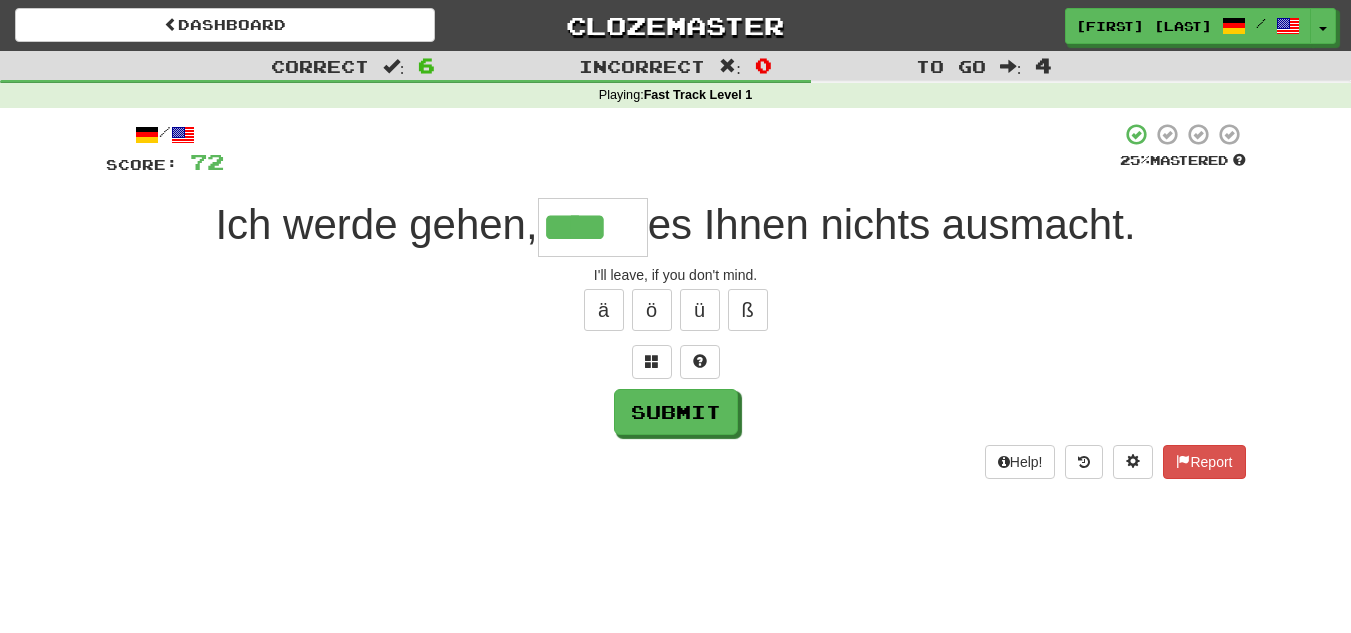 type on "****" 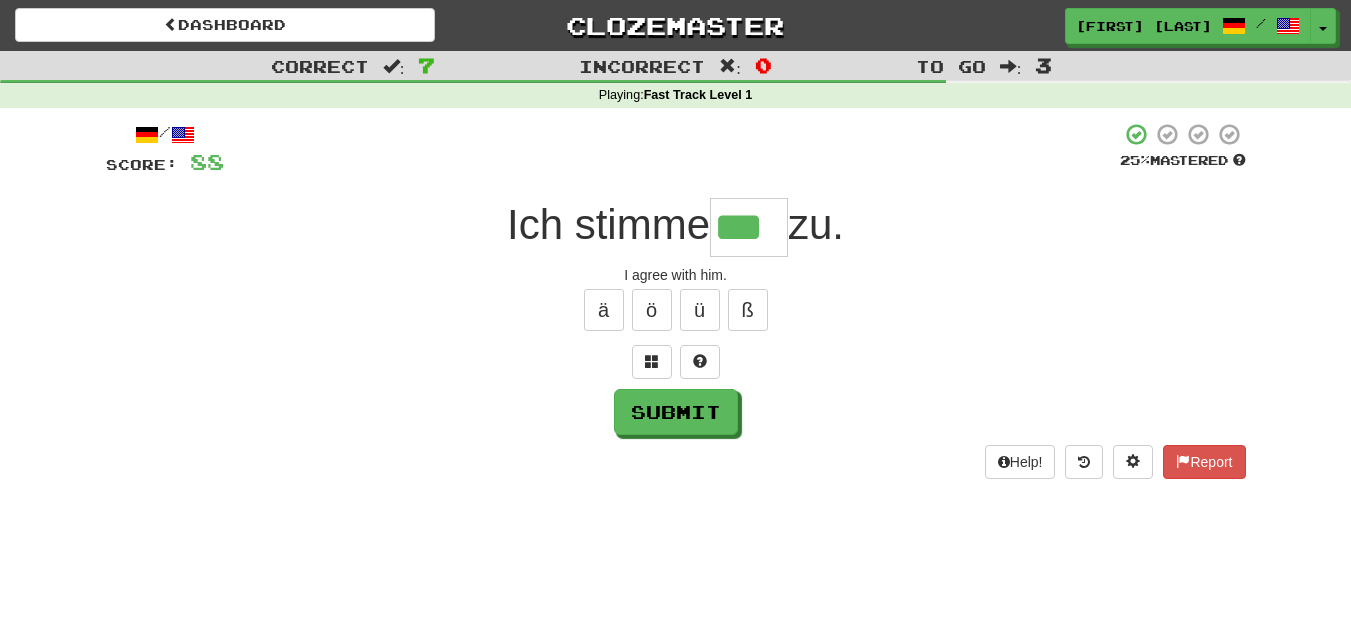 type on "***" 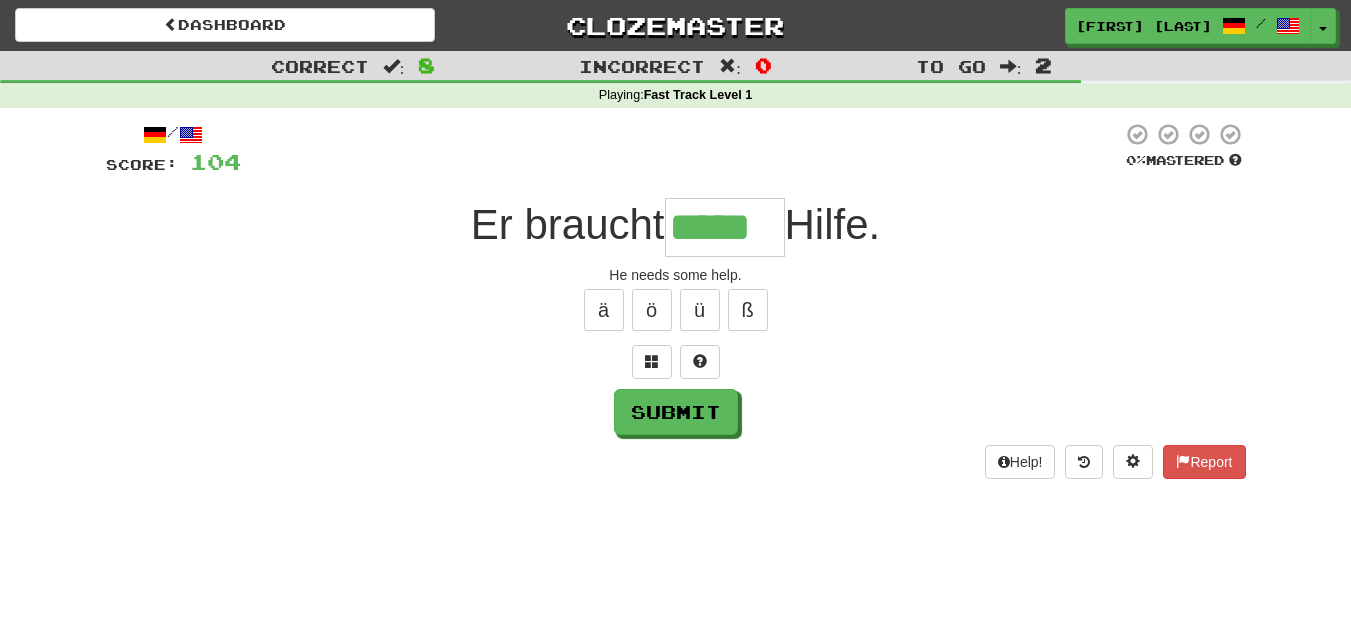 type on "*****" 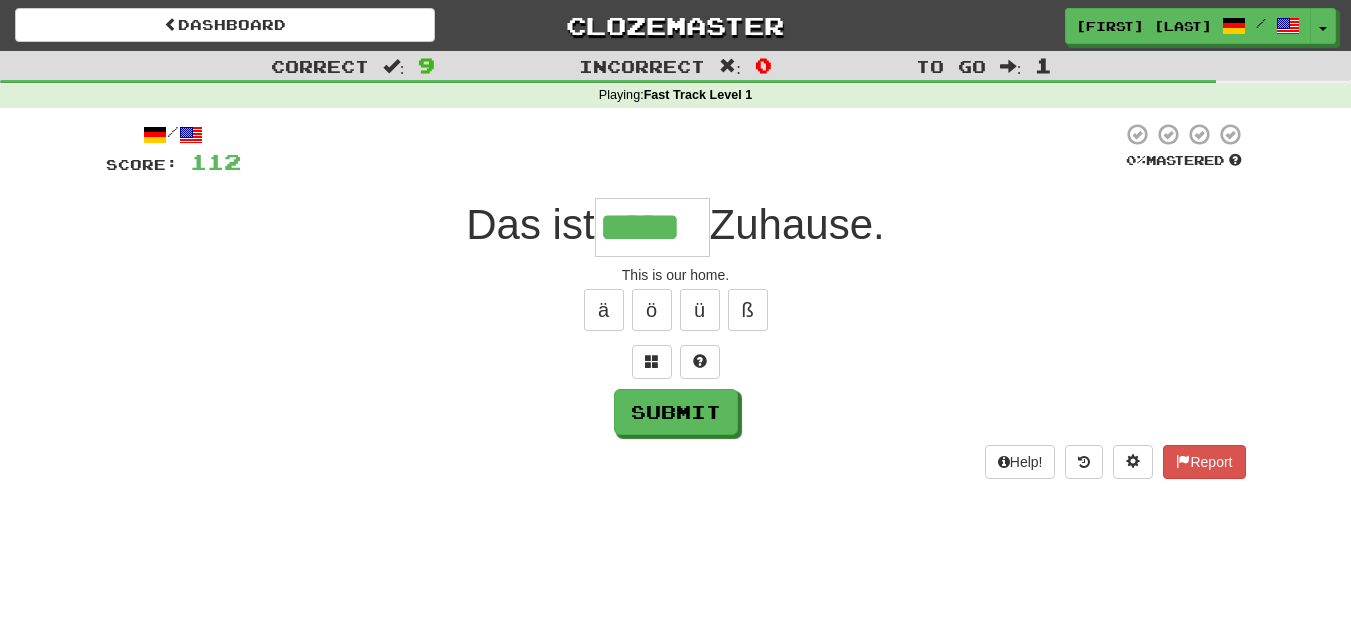 type on "*****" 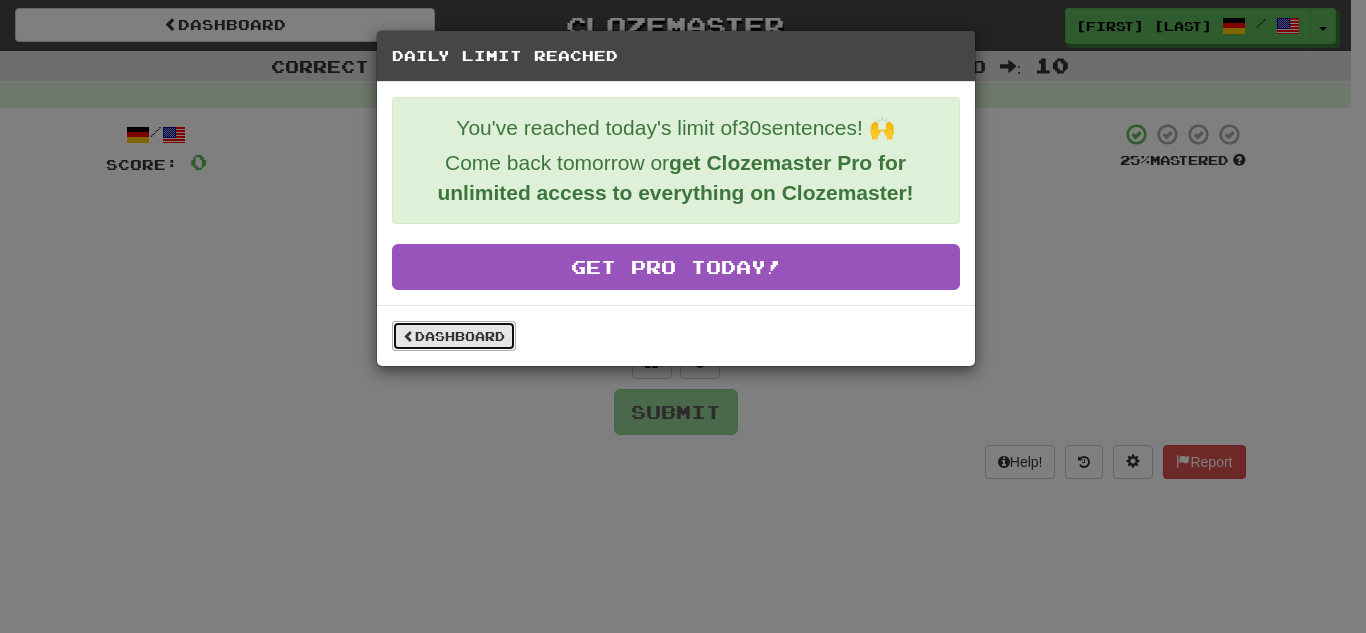 click on "Dashboard" at bounding box center [454, 336] 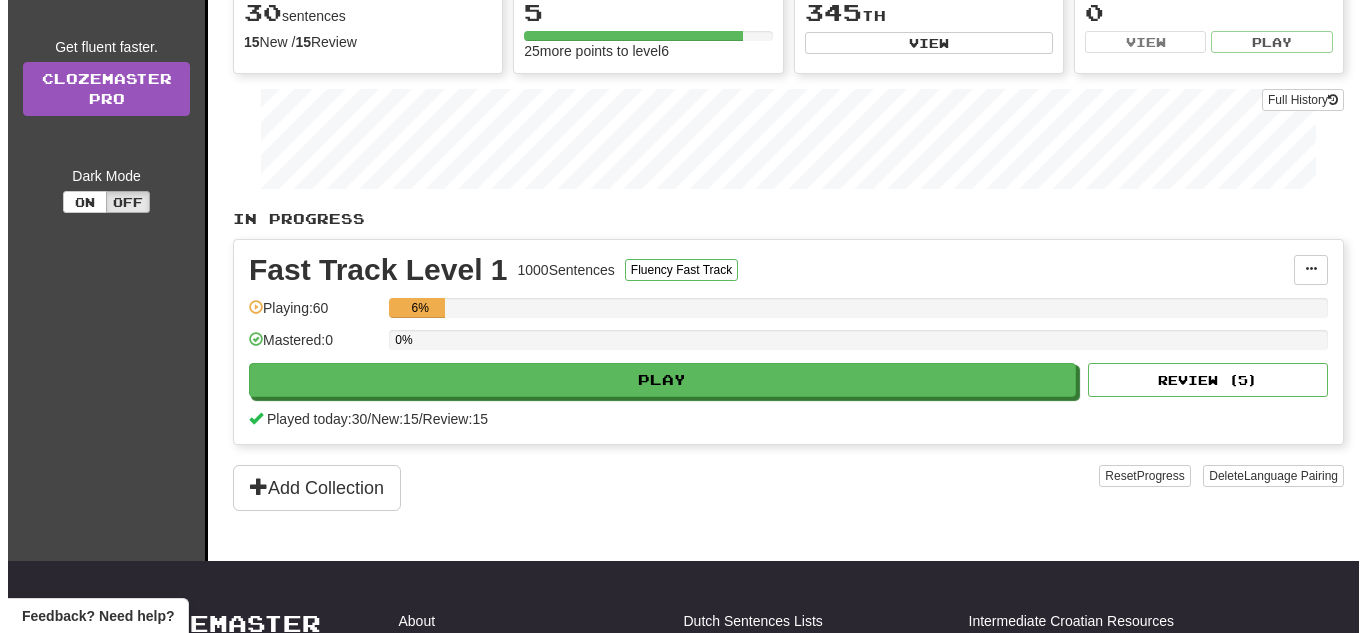 scroll, scrollTop: 218, scrollLeft: 0, axis: vertical 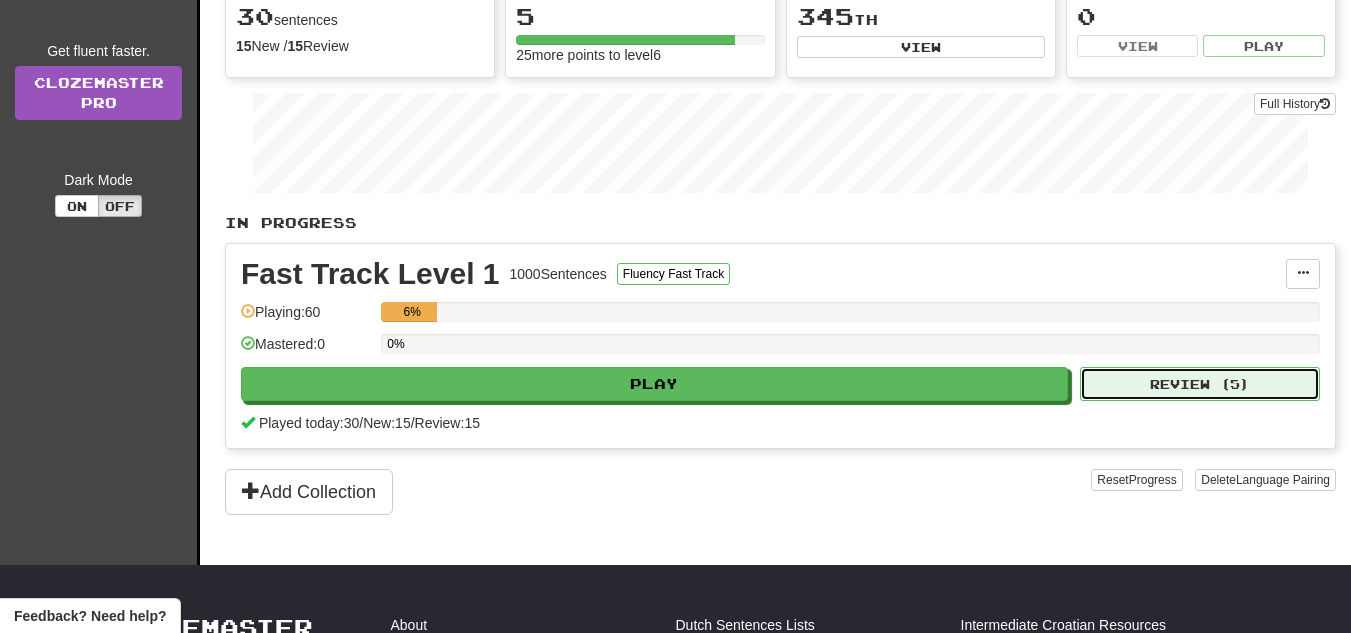 click on "Review ( 5 )" at bounding box center (1200, 384) 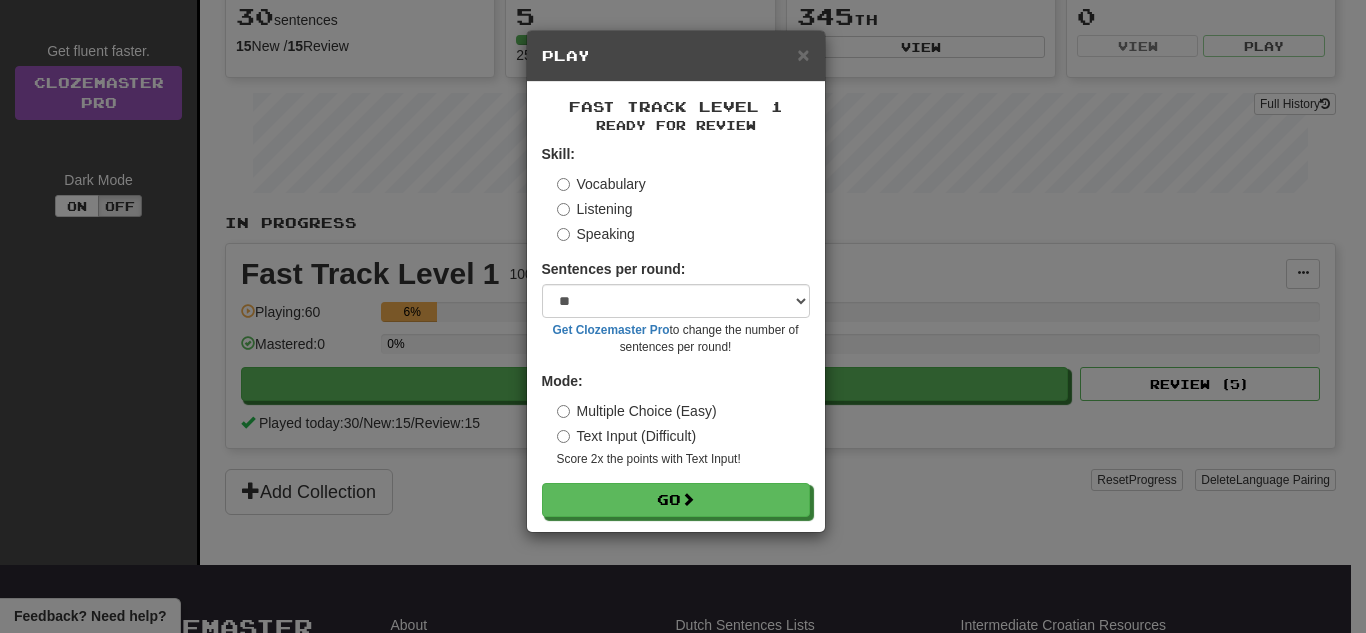 click on "Skill: Vocabulary Listening Speaking Sentences per round: * ** ** ** ** ** *** ******** Get Clozemaster Pro  to change the number of sentences per round! Mode: Multiple Choice (Easy) Text Input (Difficult) Score 2x the points with Text Input ! Go" at bounding box center [676, 330] 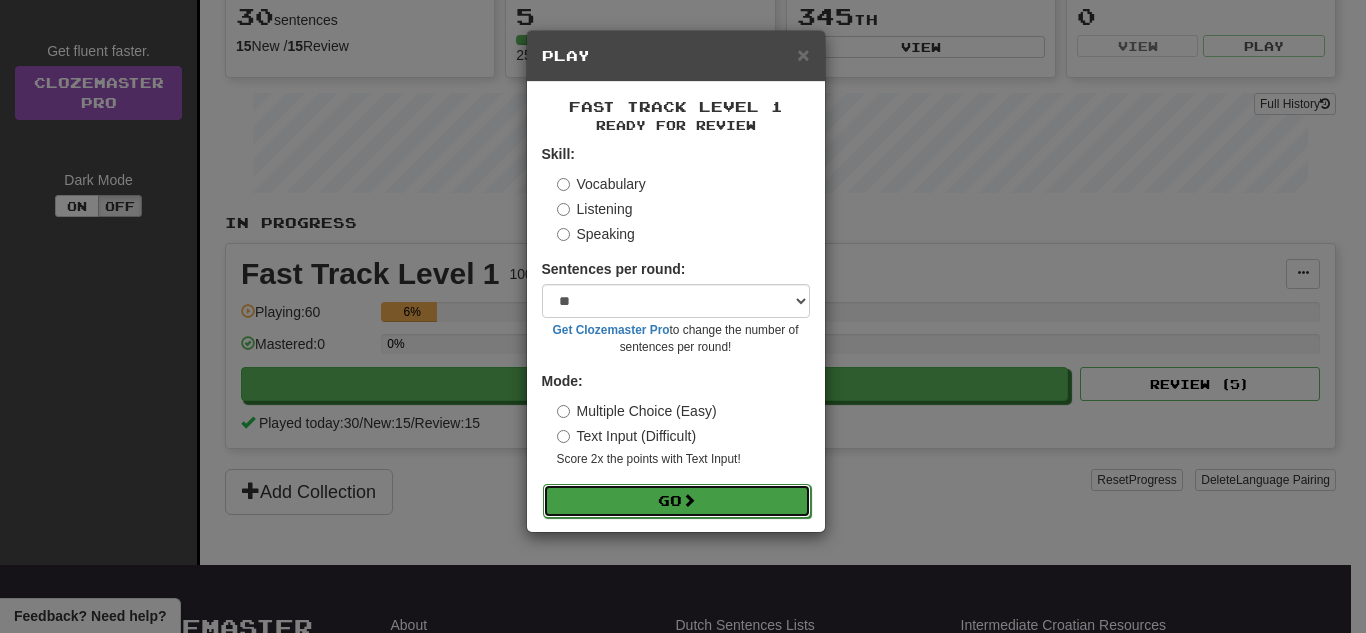 click on "Go" at bounding box center (677, 501) 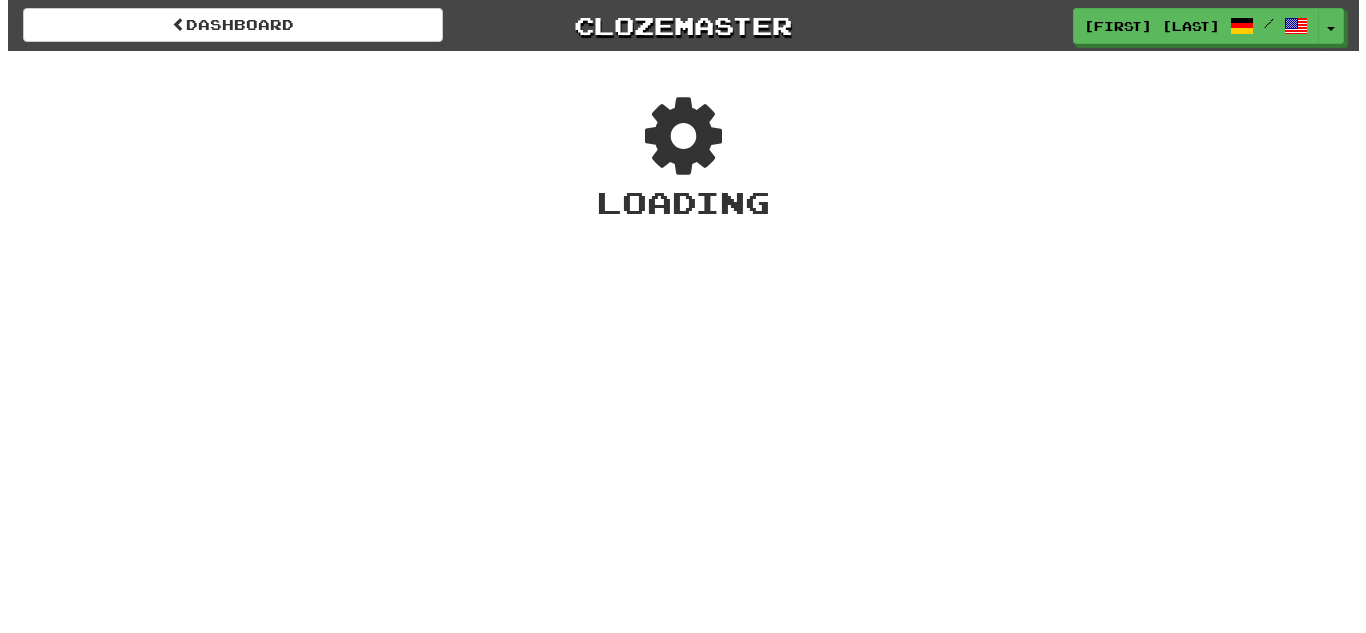 scroll, scrollTop: 0, scrollLeft: 0, axis: both 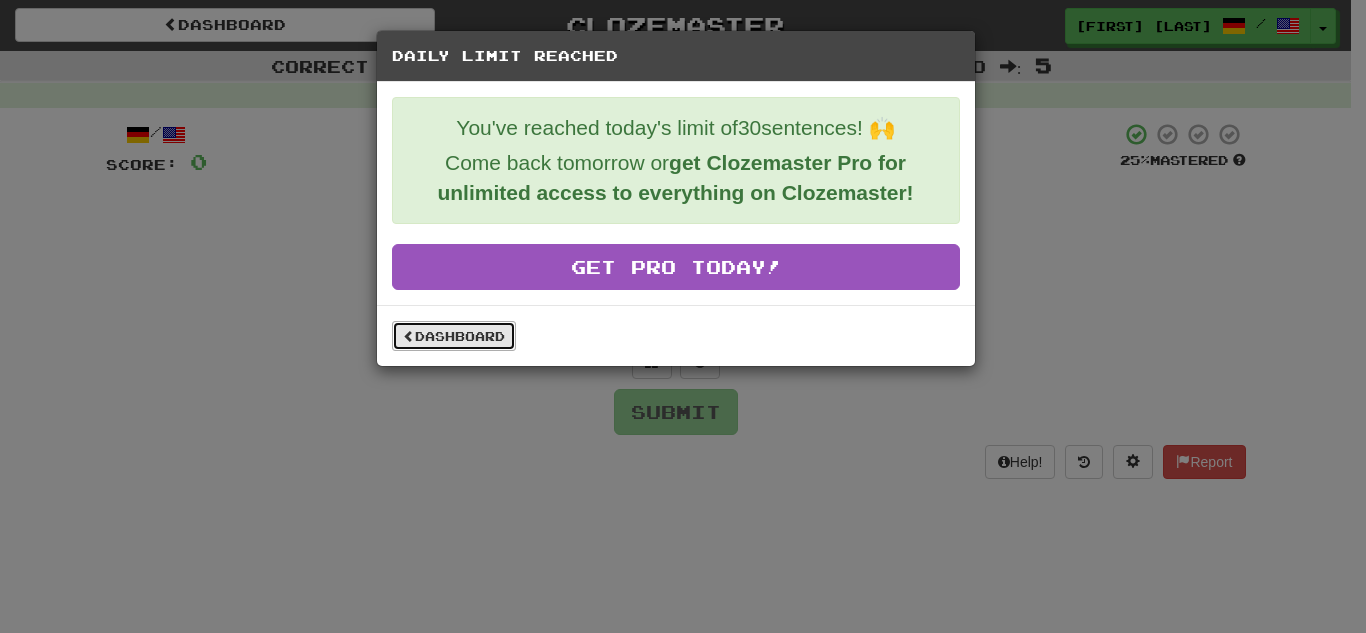 click on "Dashboard" at bounding box center (454, 336) 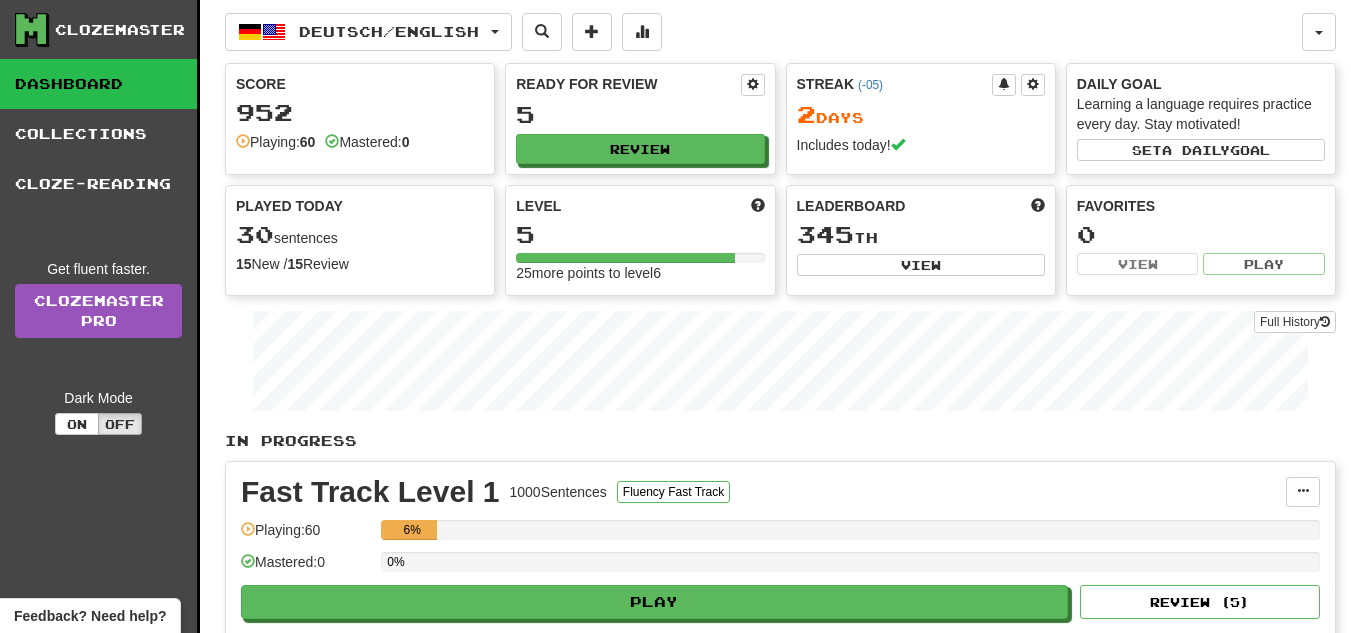 scroll, scrollTop: 0, scrollLeft: 0, axis: both 